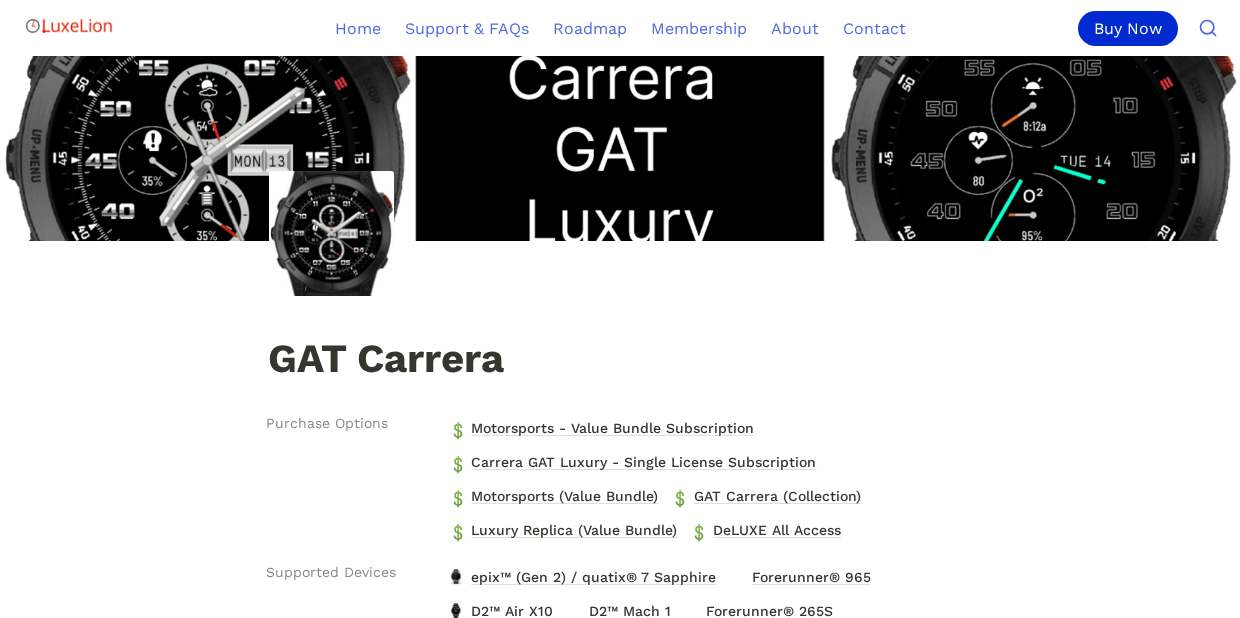 scroll, scrollTop: 323, scrollLeft: 0, axis: vertical 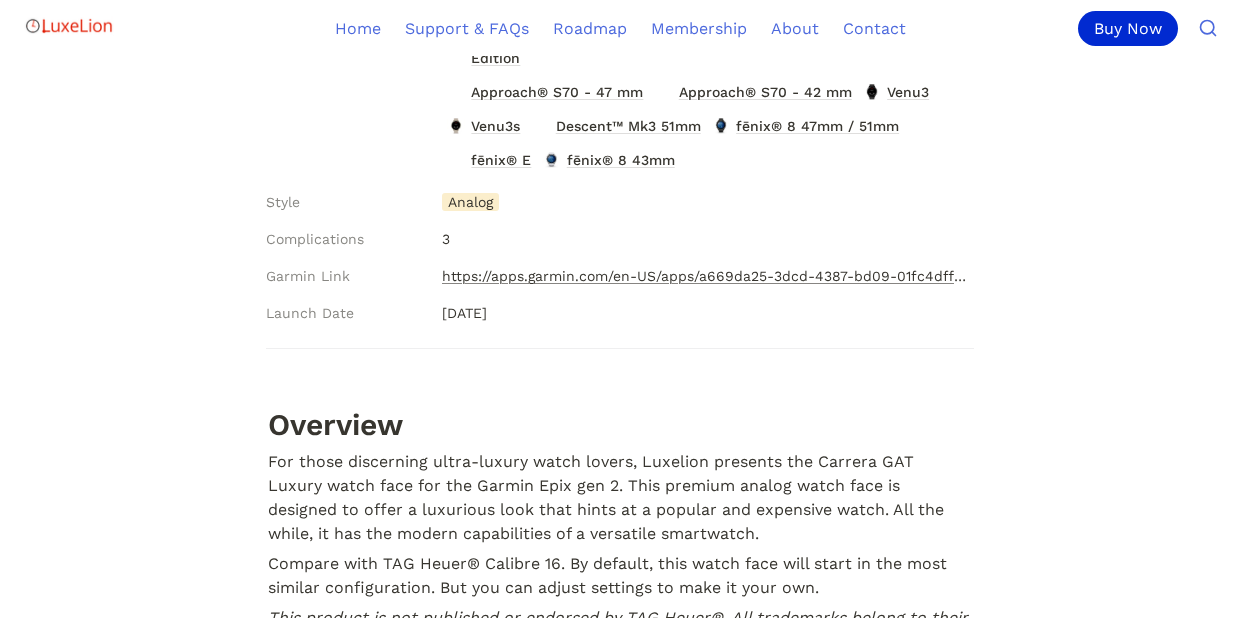 click on "https://apps.garmin.com/en-US/apps/a669da25-3dcd-4387-bd09-01fc4dff5878" at bounding box center [704, 276] 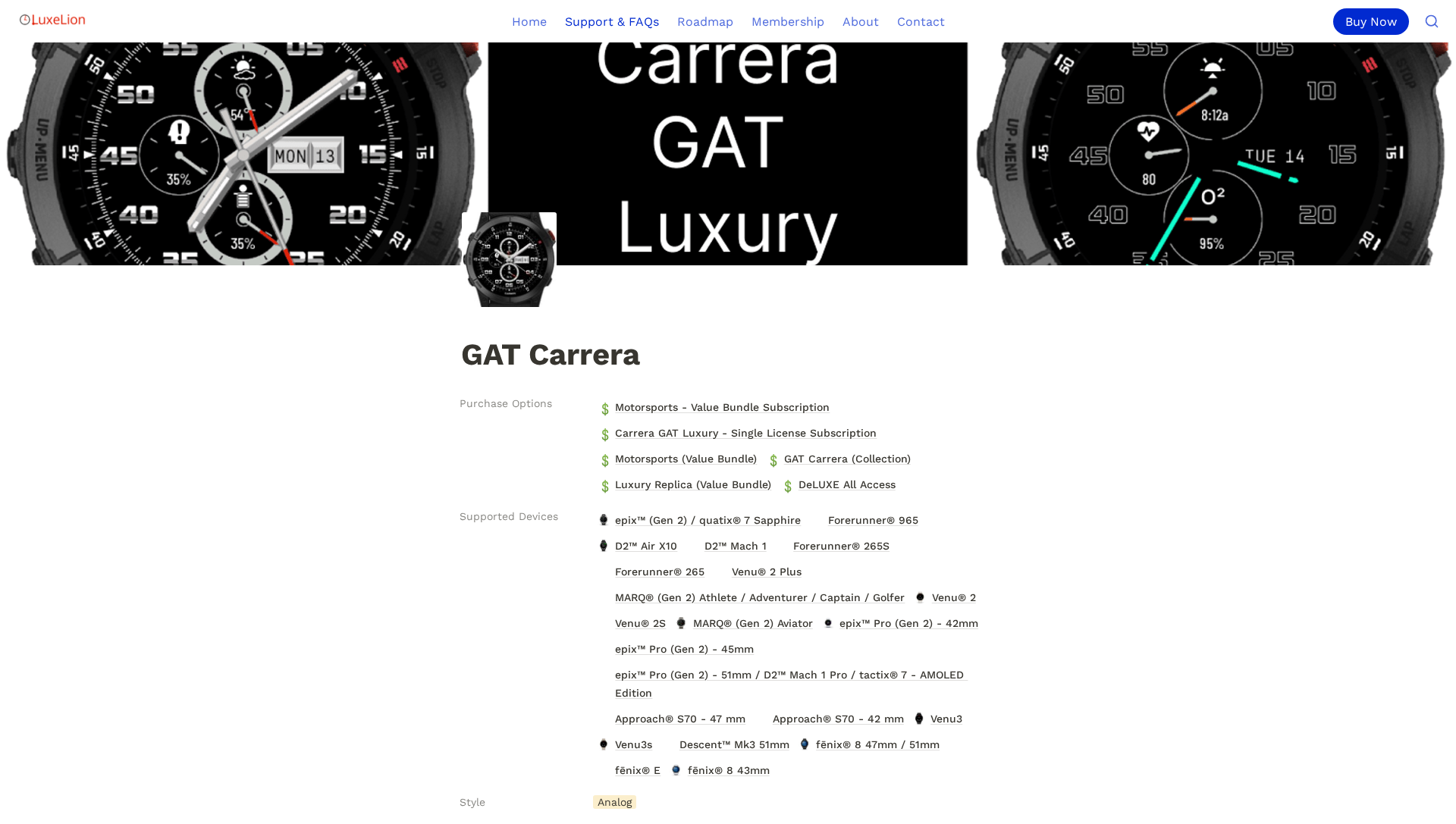 scroll, scrollTop: 16, scrollLeft: 0, axis: vertical 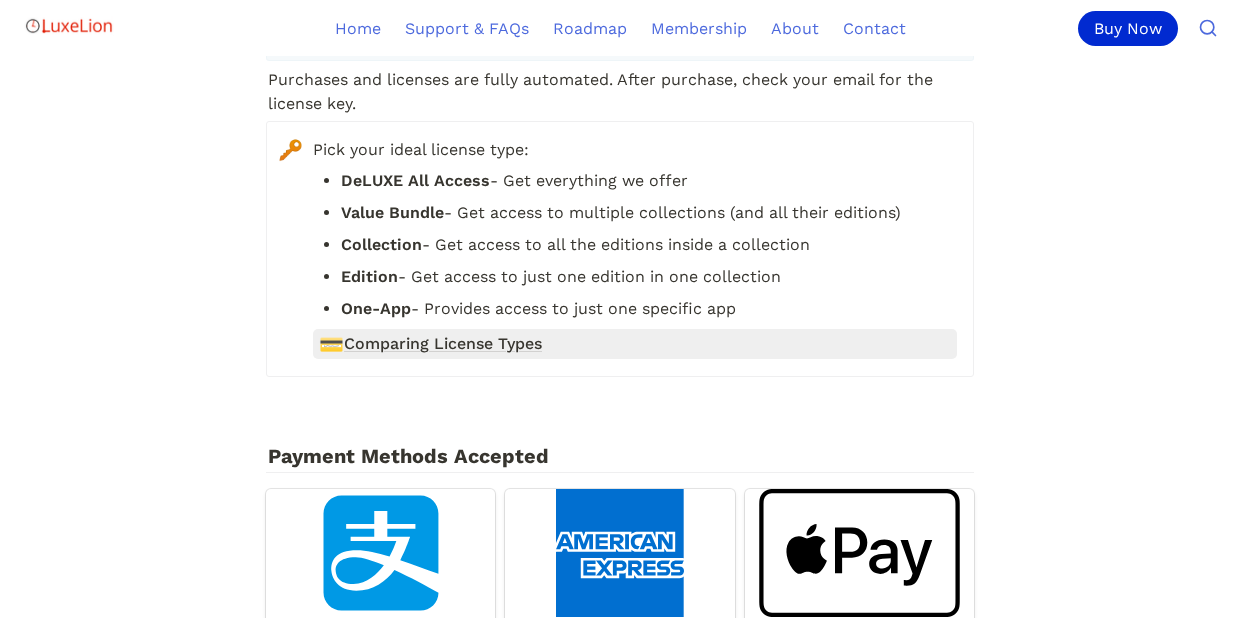 click on "Comparing License Types" at bounding box center [443, 344] 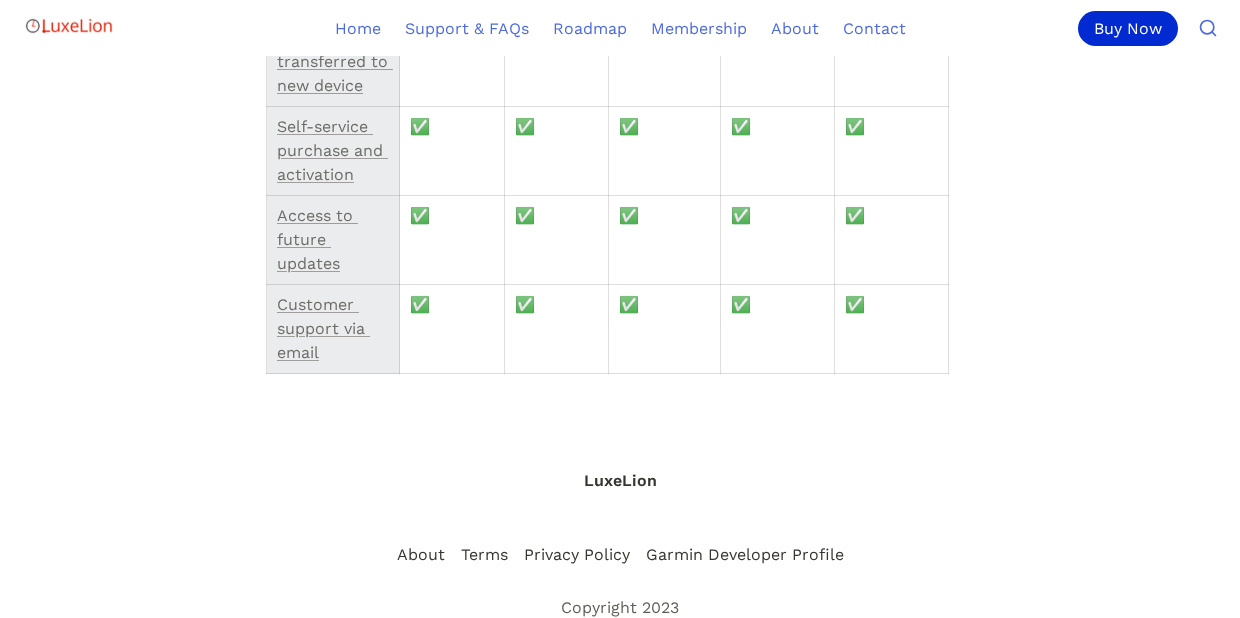scroll, scrollTop: 0, scrollLeft: 0, axis: both 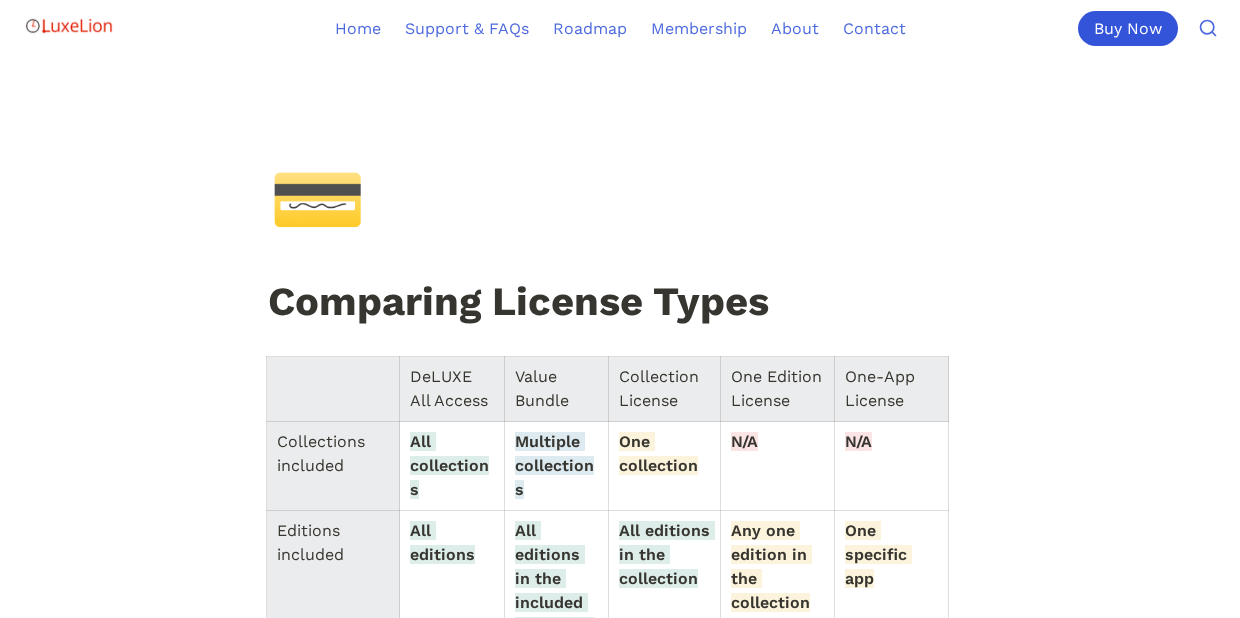 click on "Buy Now" at bounding box center [1128, 28] 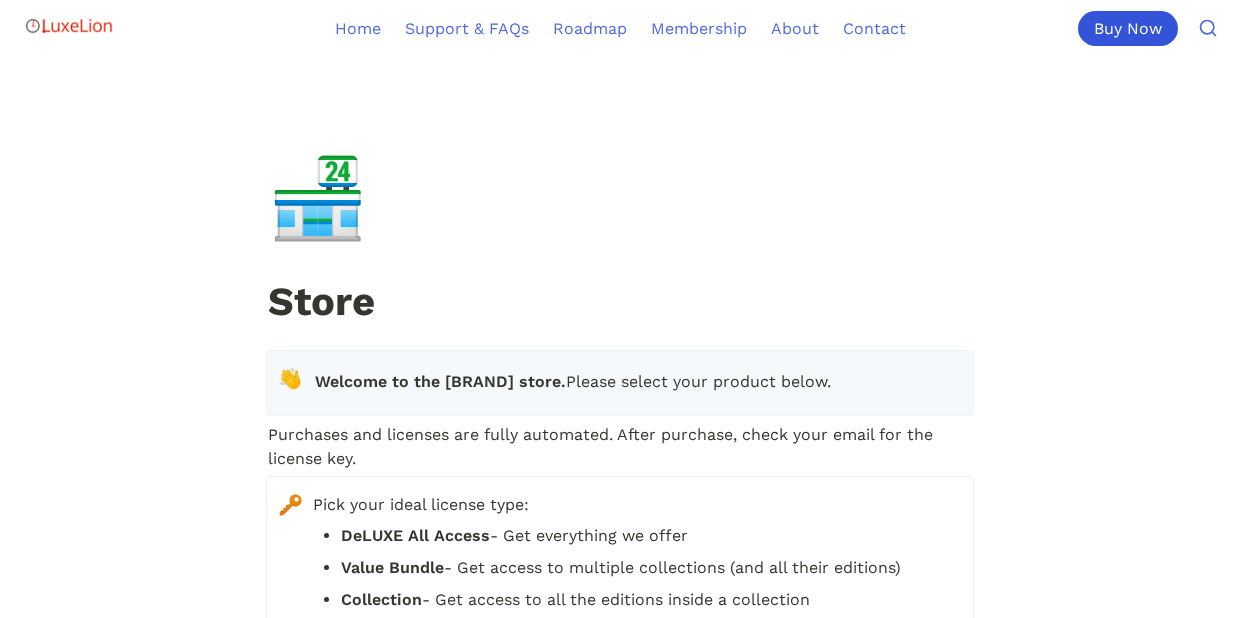 click on "Buy Now" at bounding box center (1128, 28) 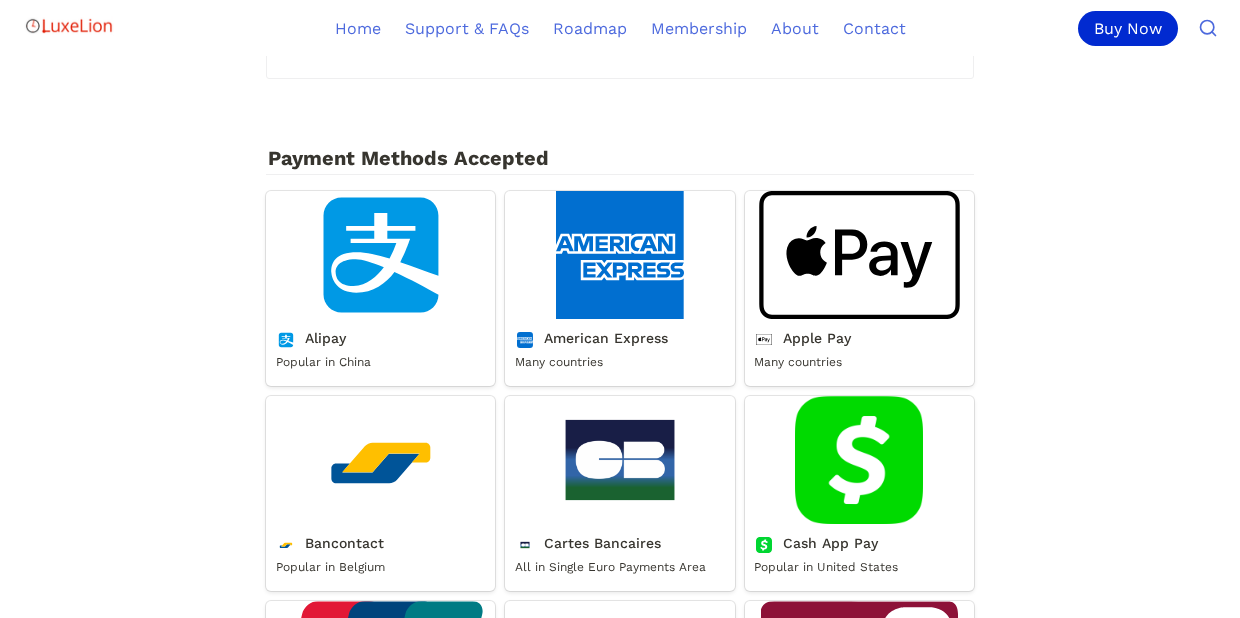 scroll, scrollTop: 668, scrollLeft: 0, axis: vertical 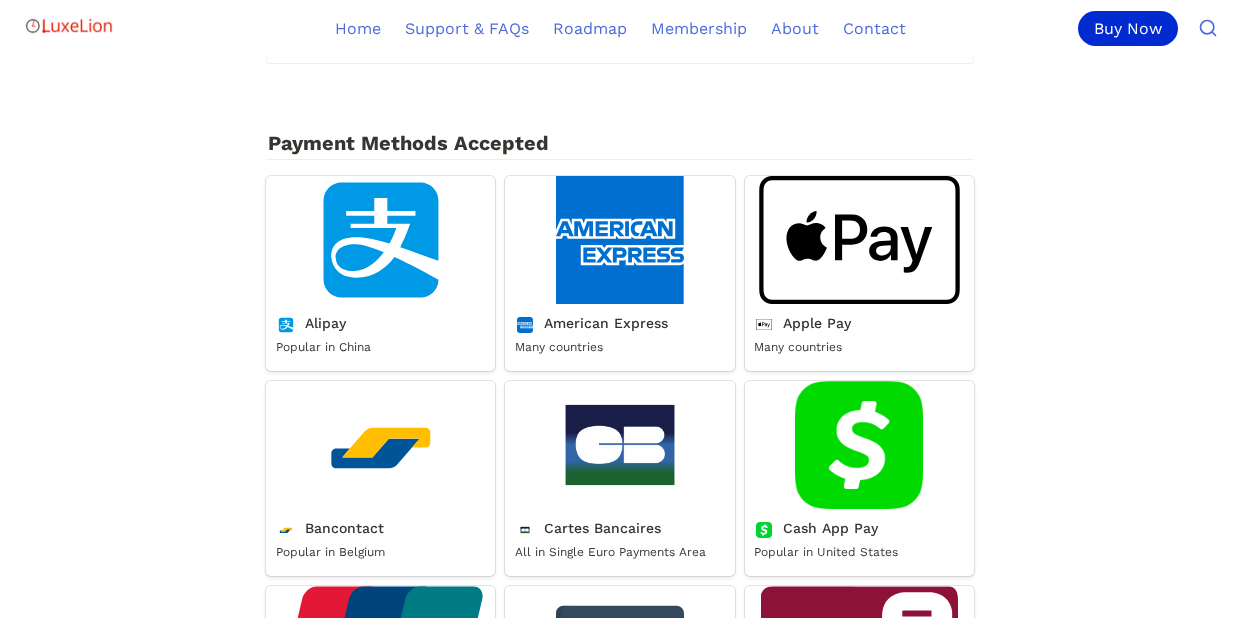 click on "Apple Pay" at bounding box center (859, 273) 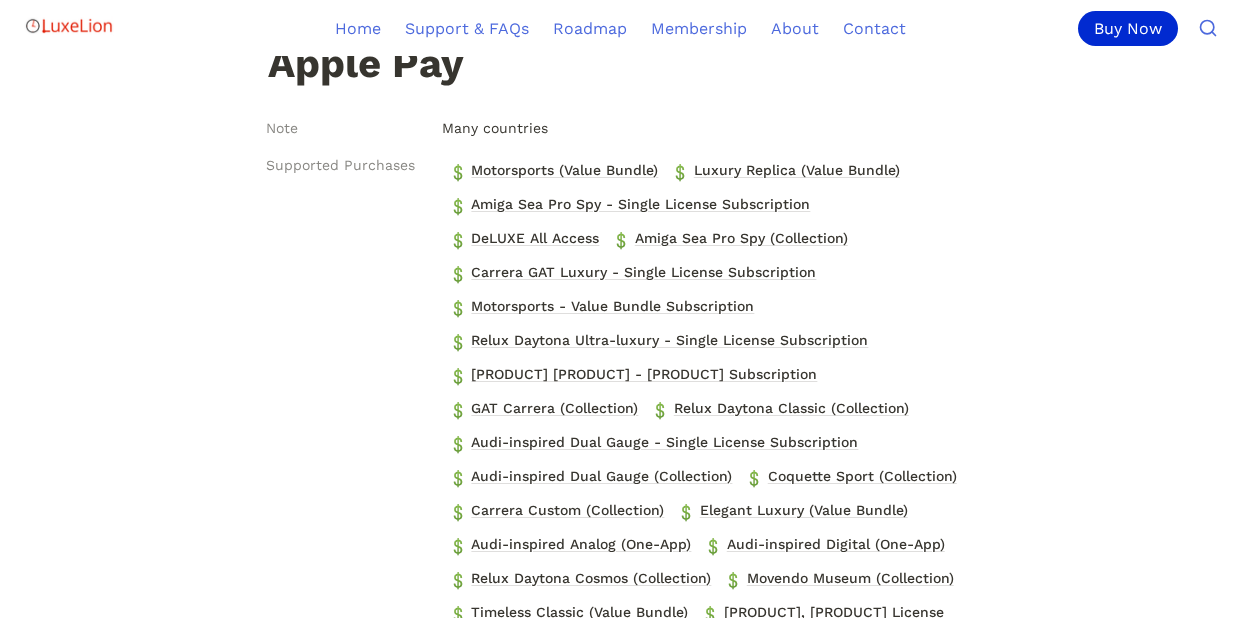 scroll, scrollTop: 308, scrollLeft: 0, axis: vertical 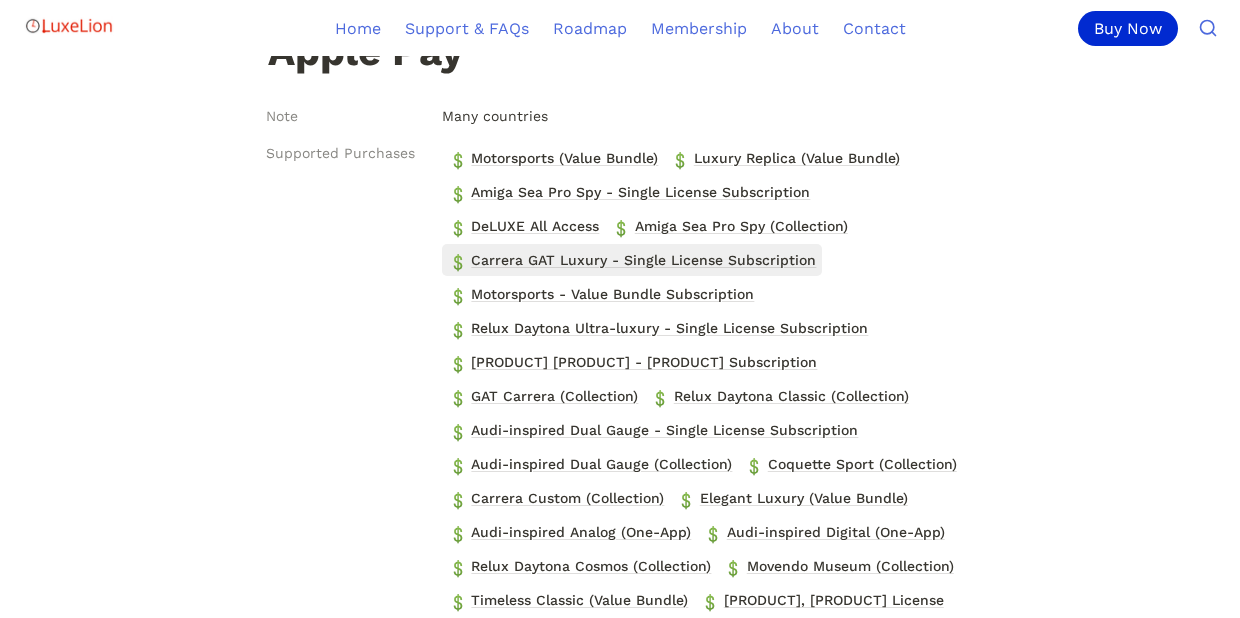 click on "Carrera GAT Luxury - Single License Subscription" at bounding box center (643, 260) 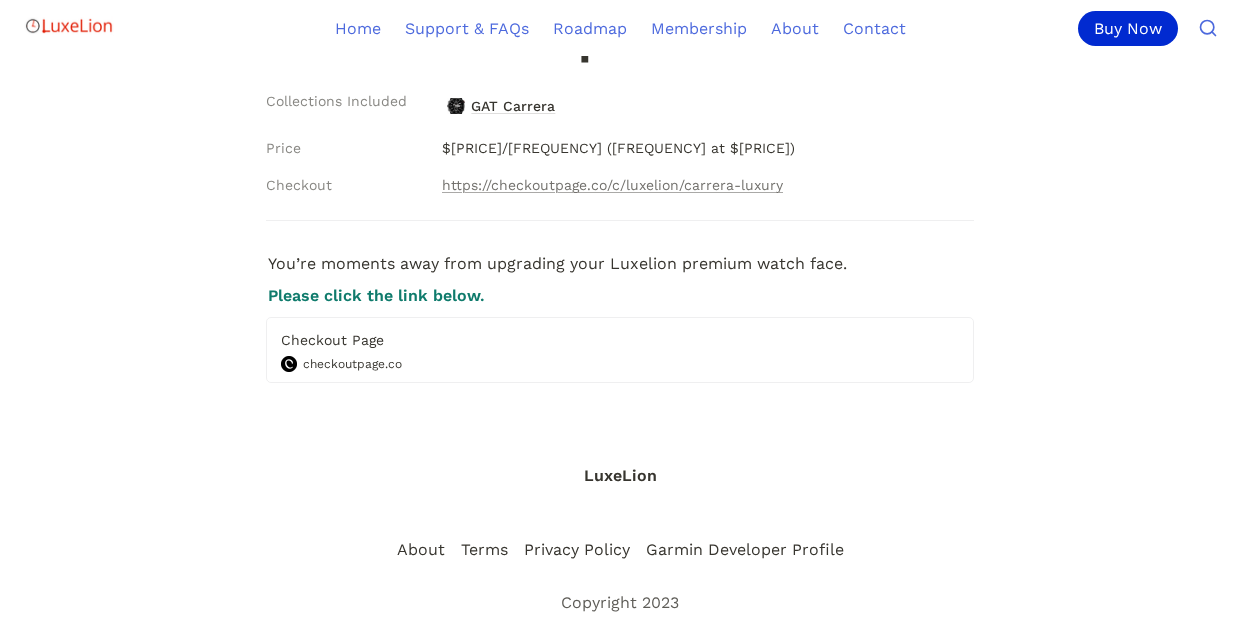 scroll, scrollTop: 378, scrollLeft: 0, axis: vertical 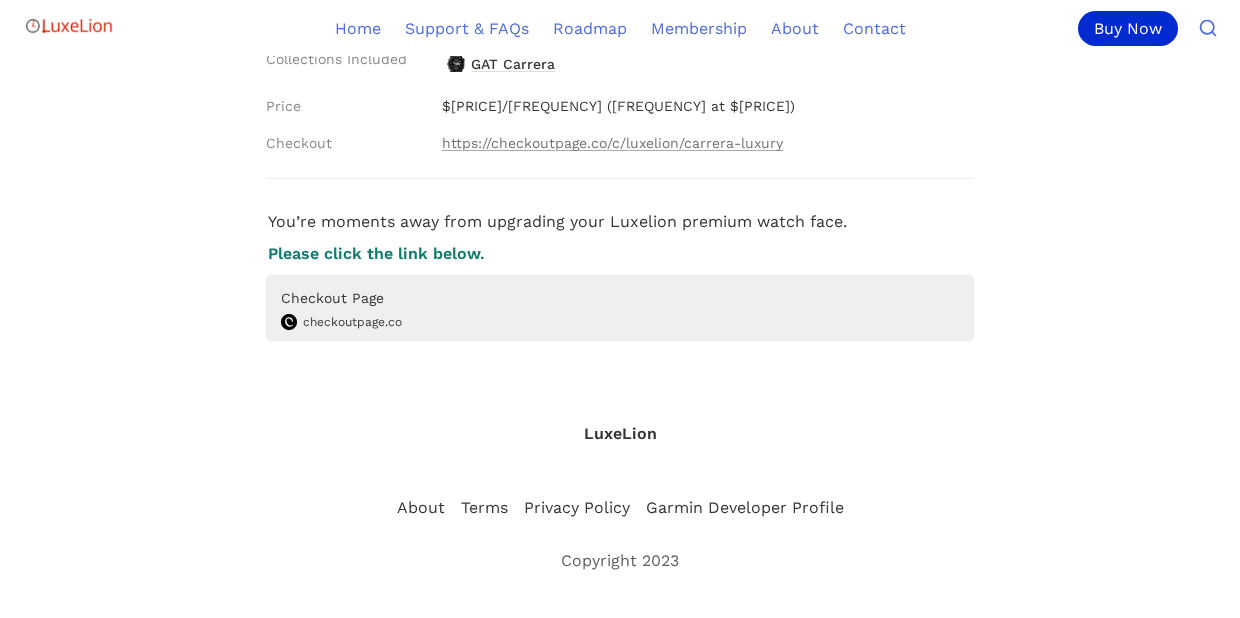 click on "Checkout Page checkoutpage.co" at bounding box center [620, 308] 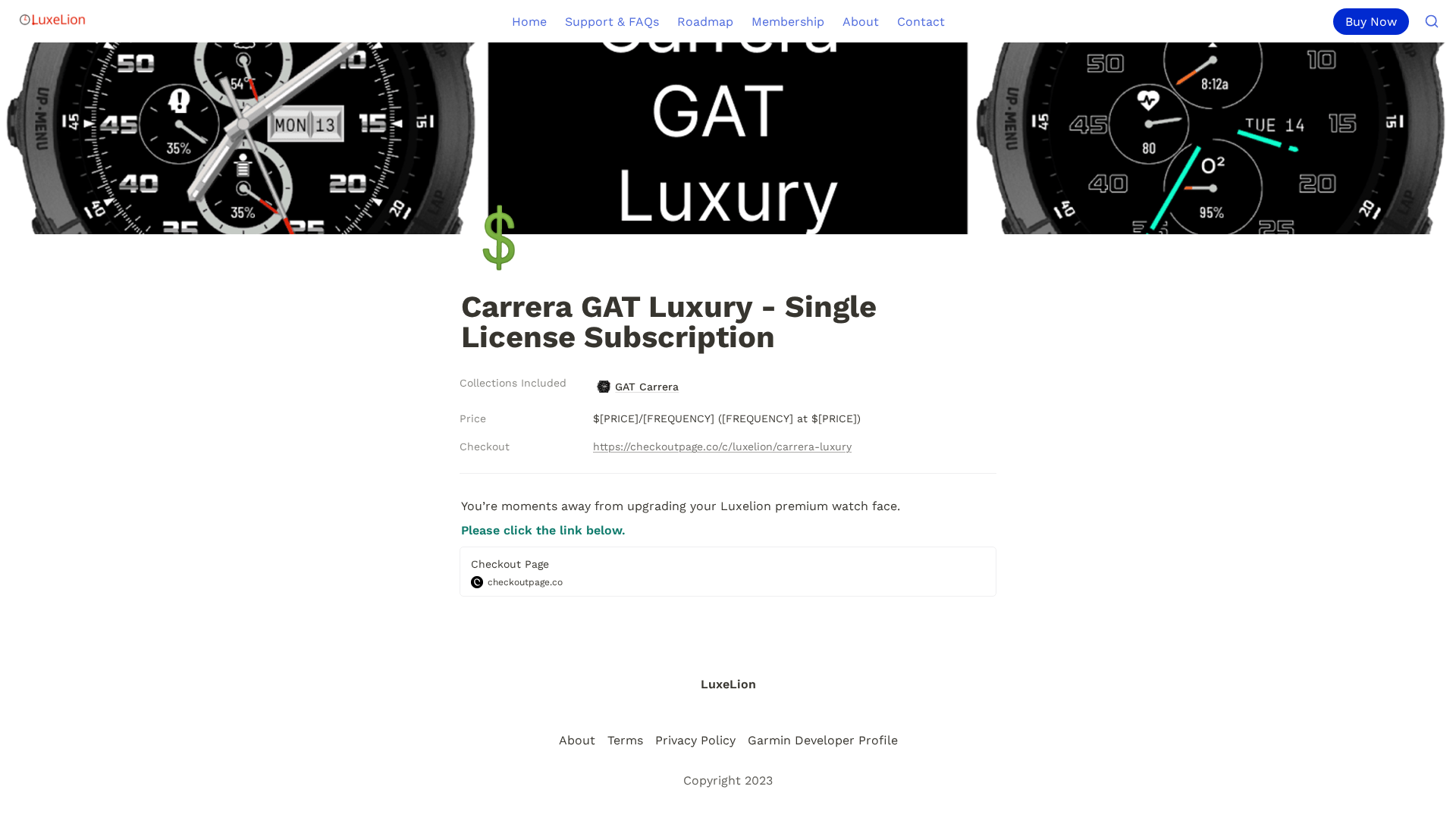scroll, scrollTop: 0, scrollLeft: 0, axis: both 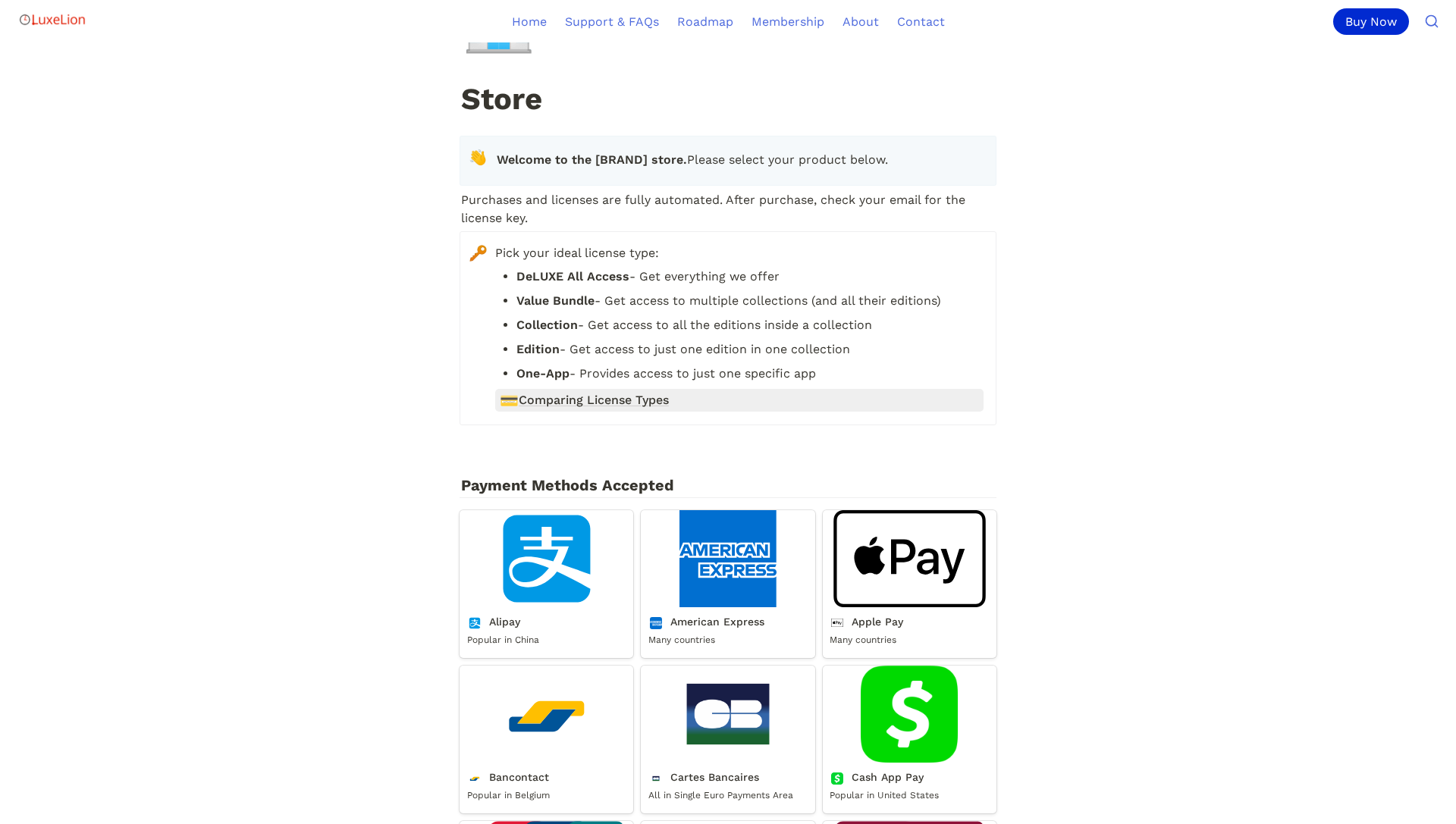 click on "Comparing License Types" at bounding box center [594, 400] 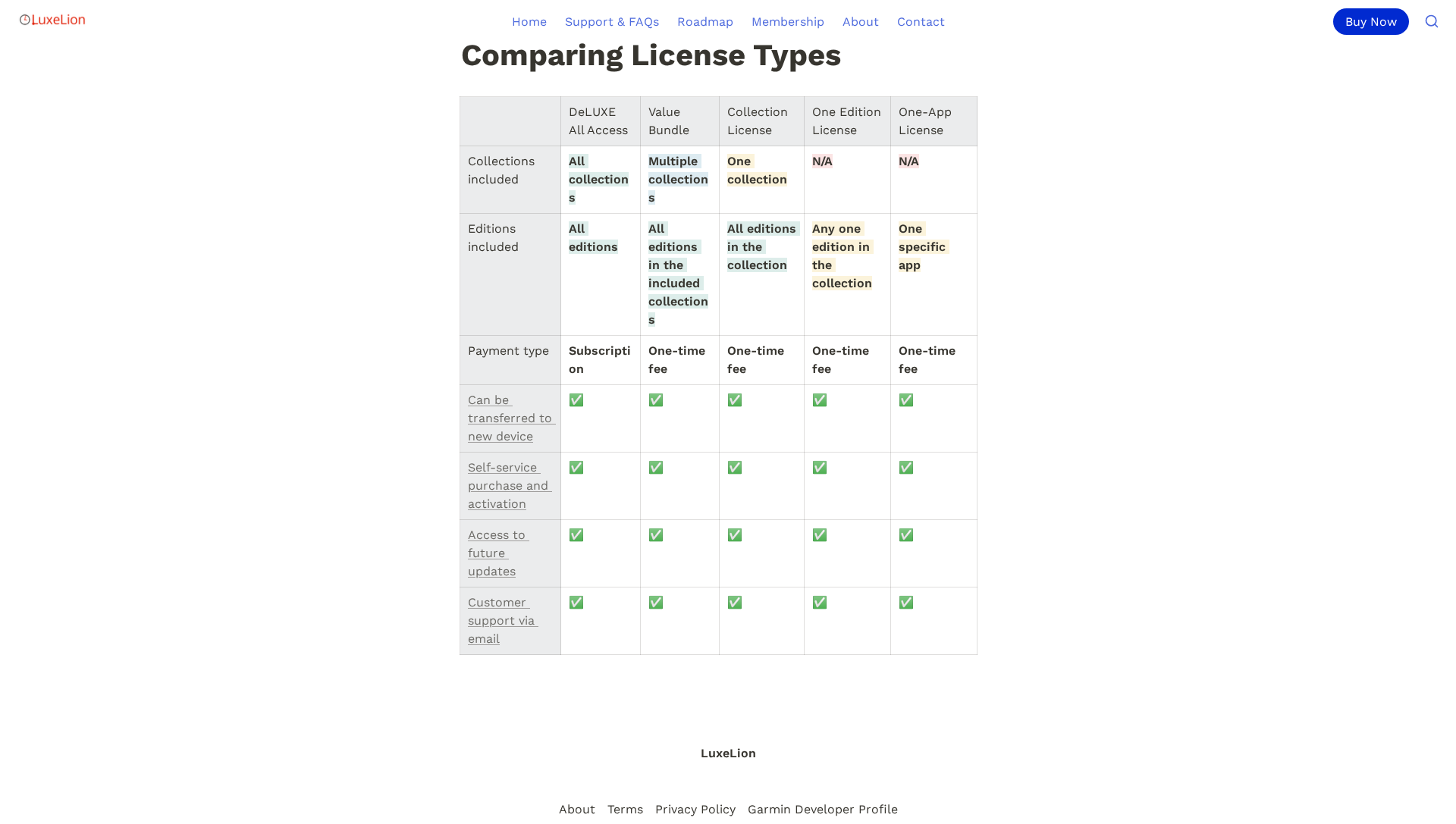scroll, scrollTop: 174, scrollLeft: 0, axis: vertical 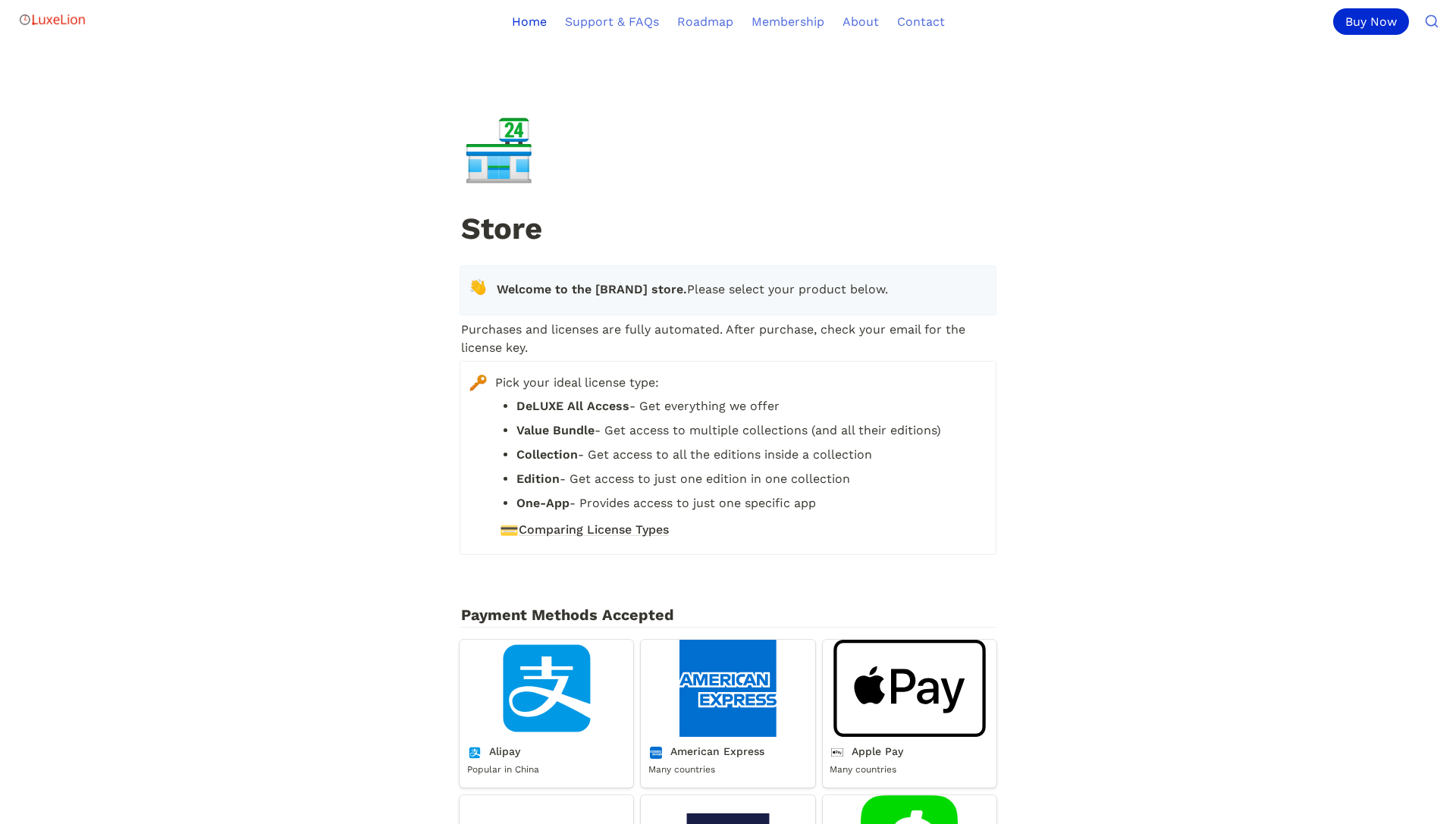 click on "Home" at bounding box center [529, 21] 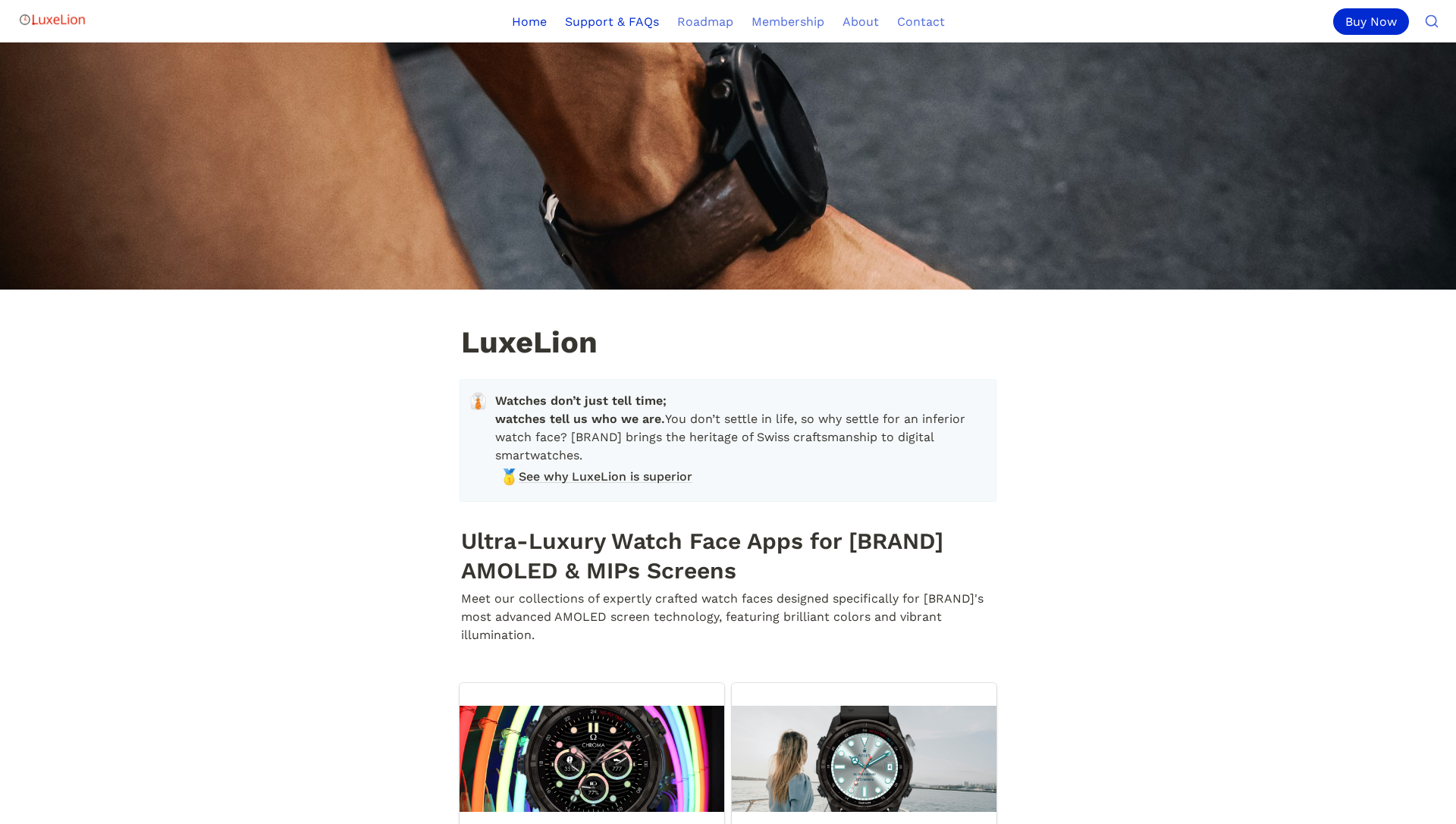 click on "Support & FAQs" at bounding box center (612, 21) 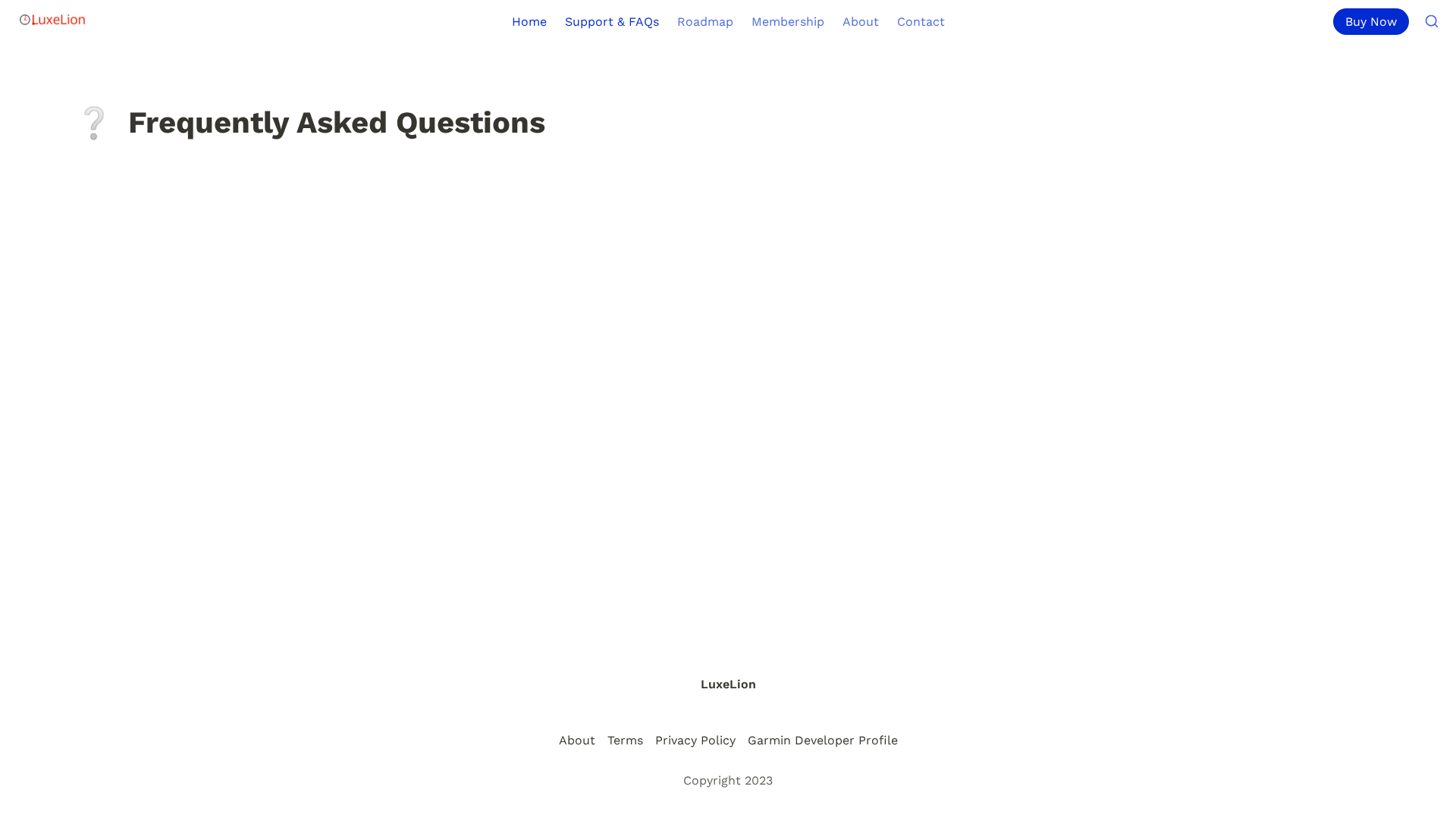 click on "Home" at bounding box center [529, 21] 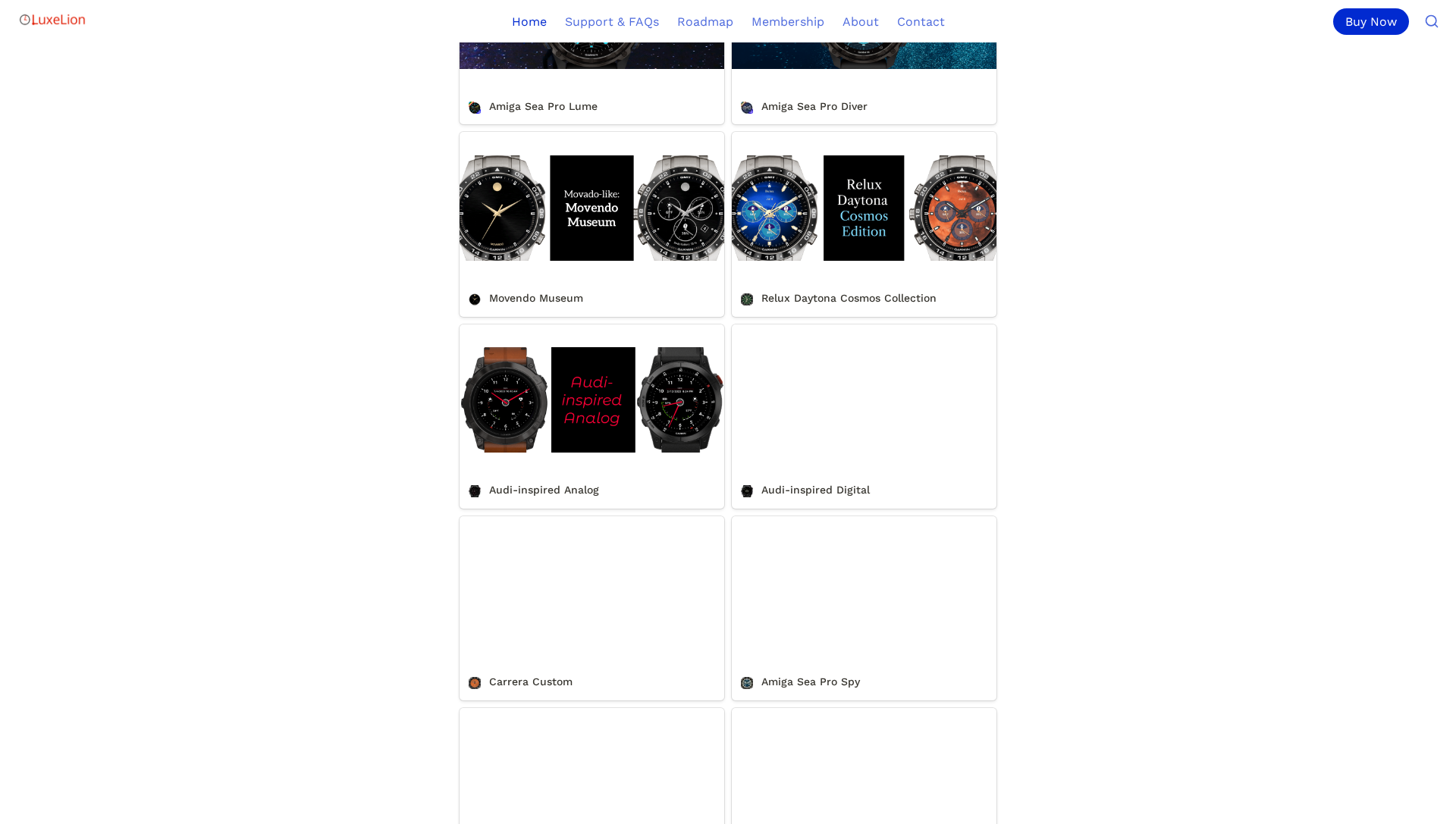 scroll, scrollTop: 934, scrollLeft: 0, axis: vertical 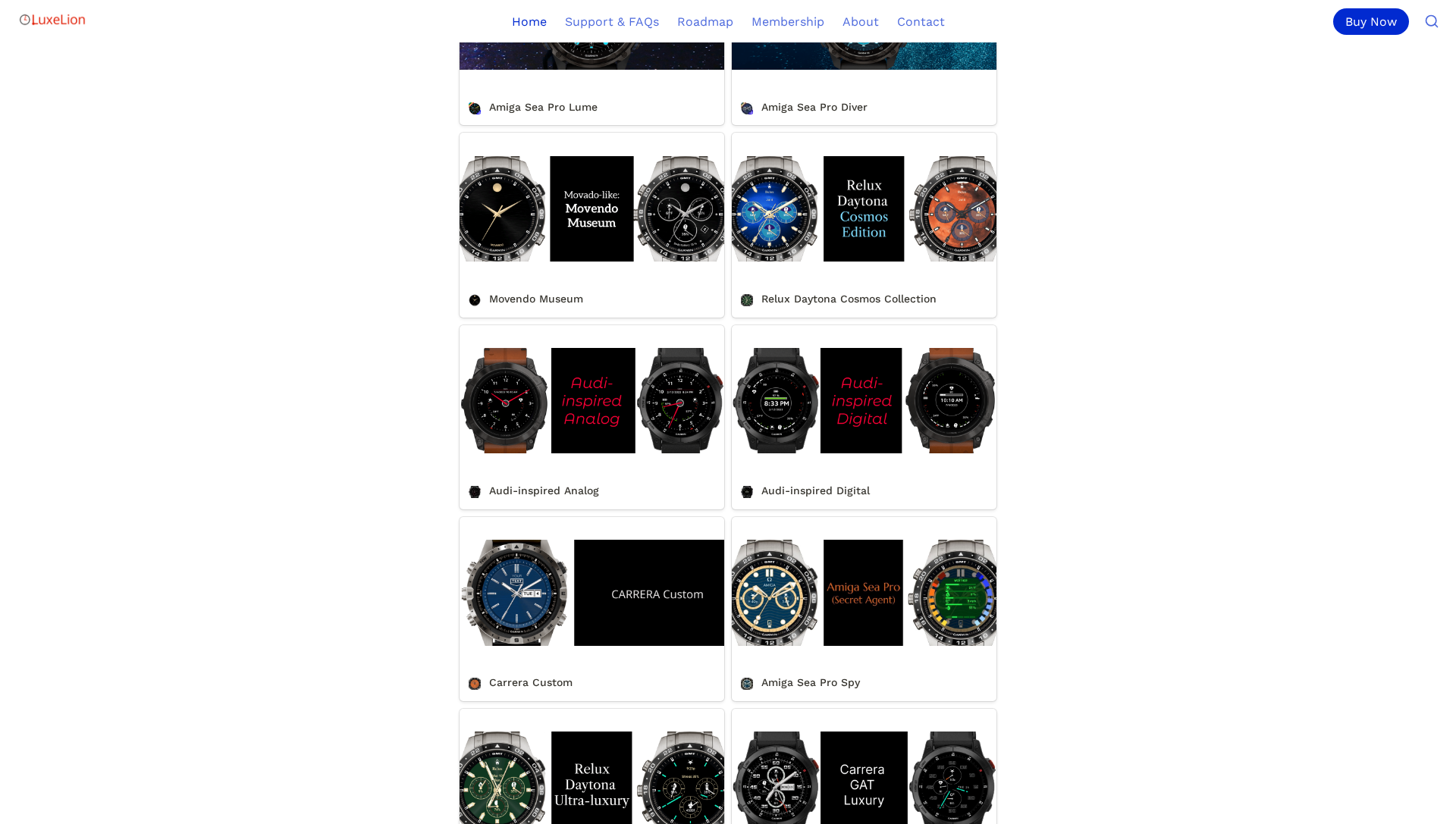 click on "Relux Daytona Cosmos Collection" at bounding box center [864, 224] 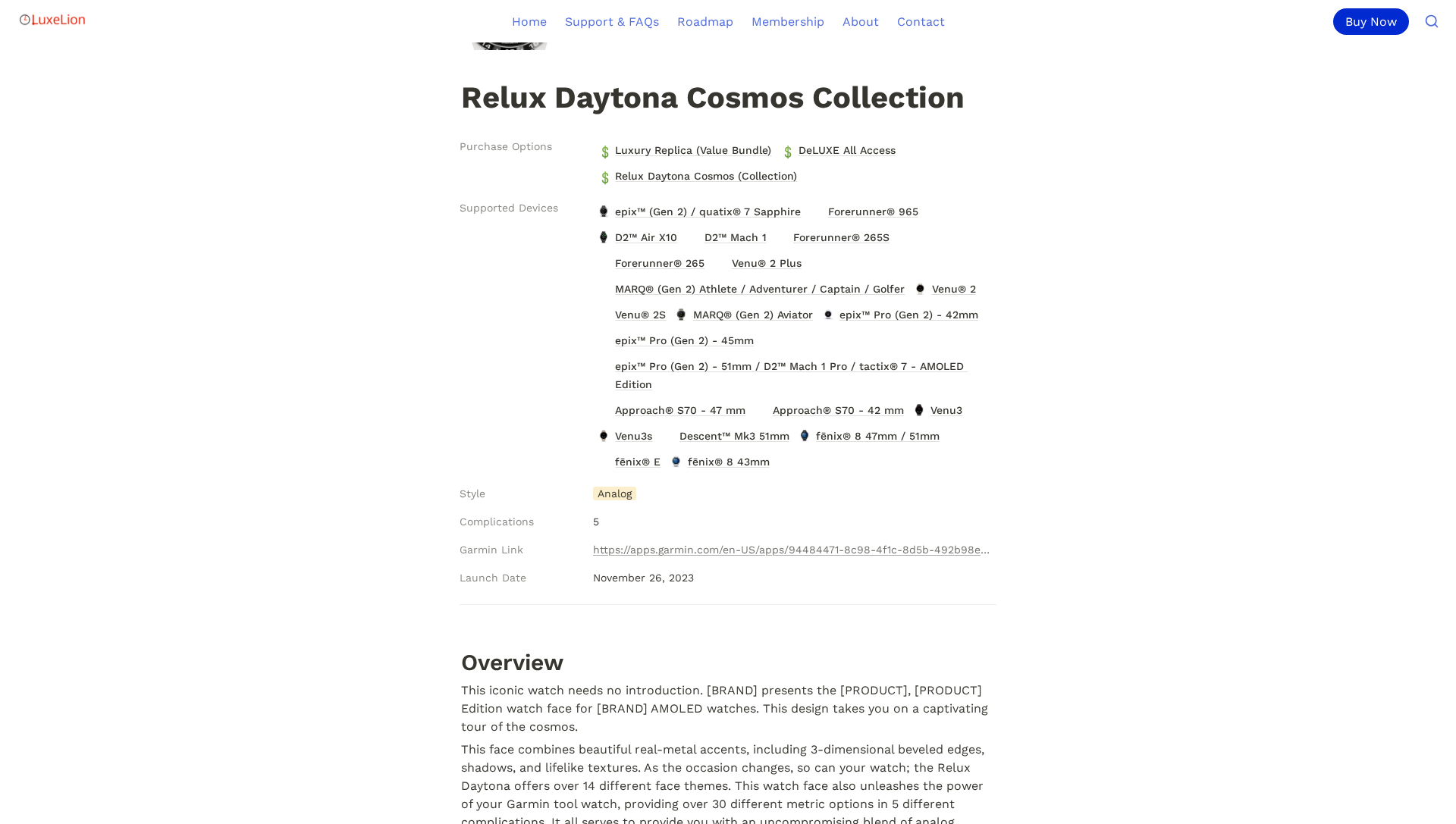 scroll, scrollTop: 0, scrollLeft: 0, axis: both 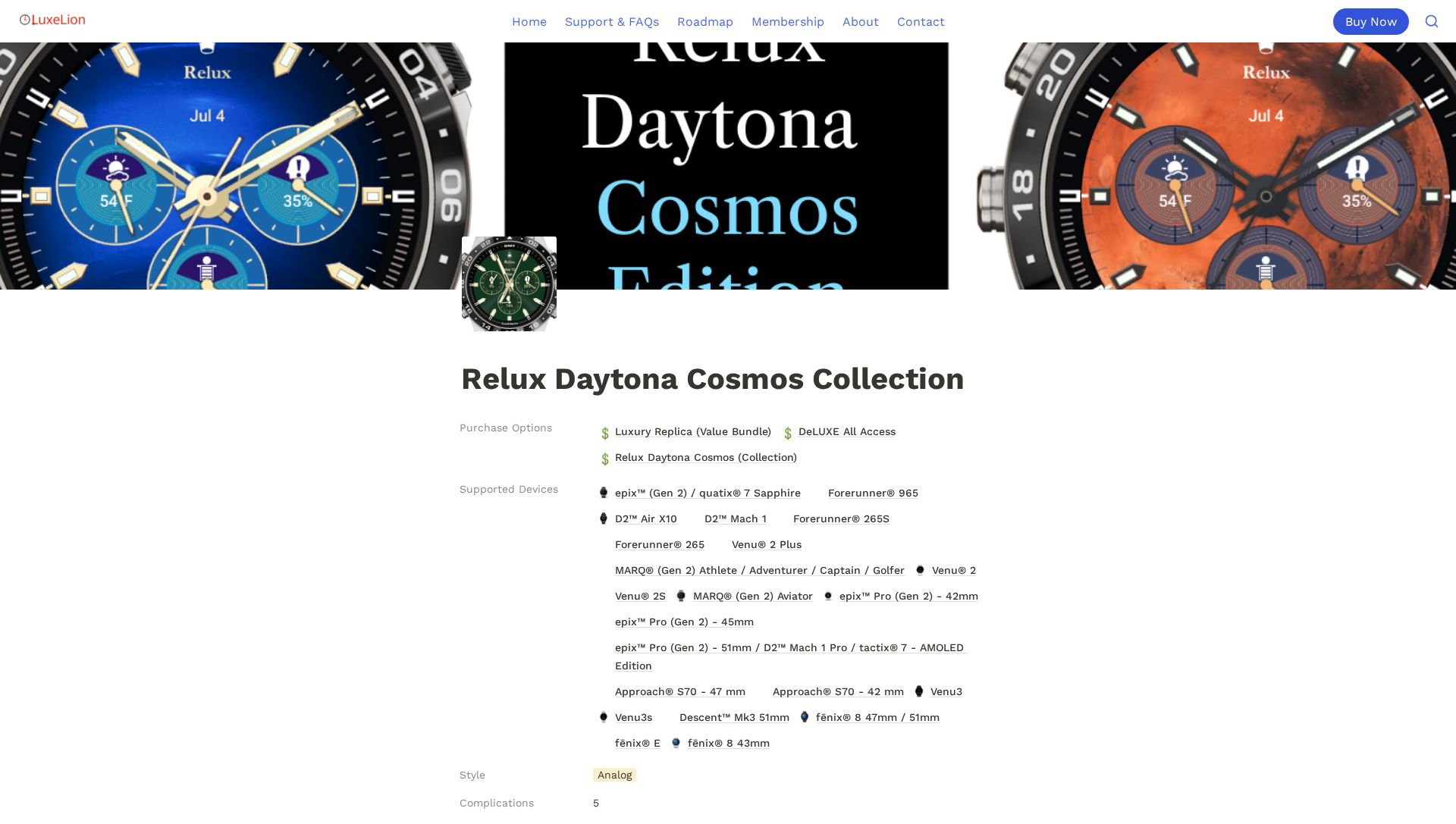 click on "Buy Now" at bounding box center [1371, 21] 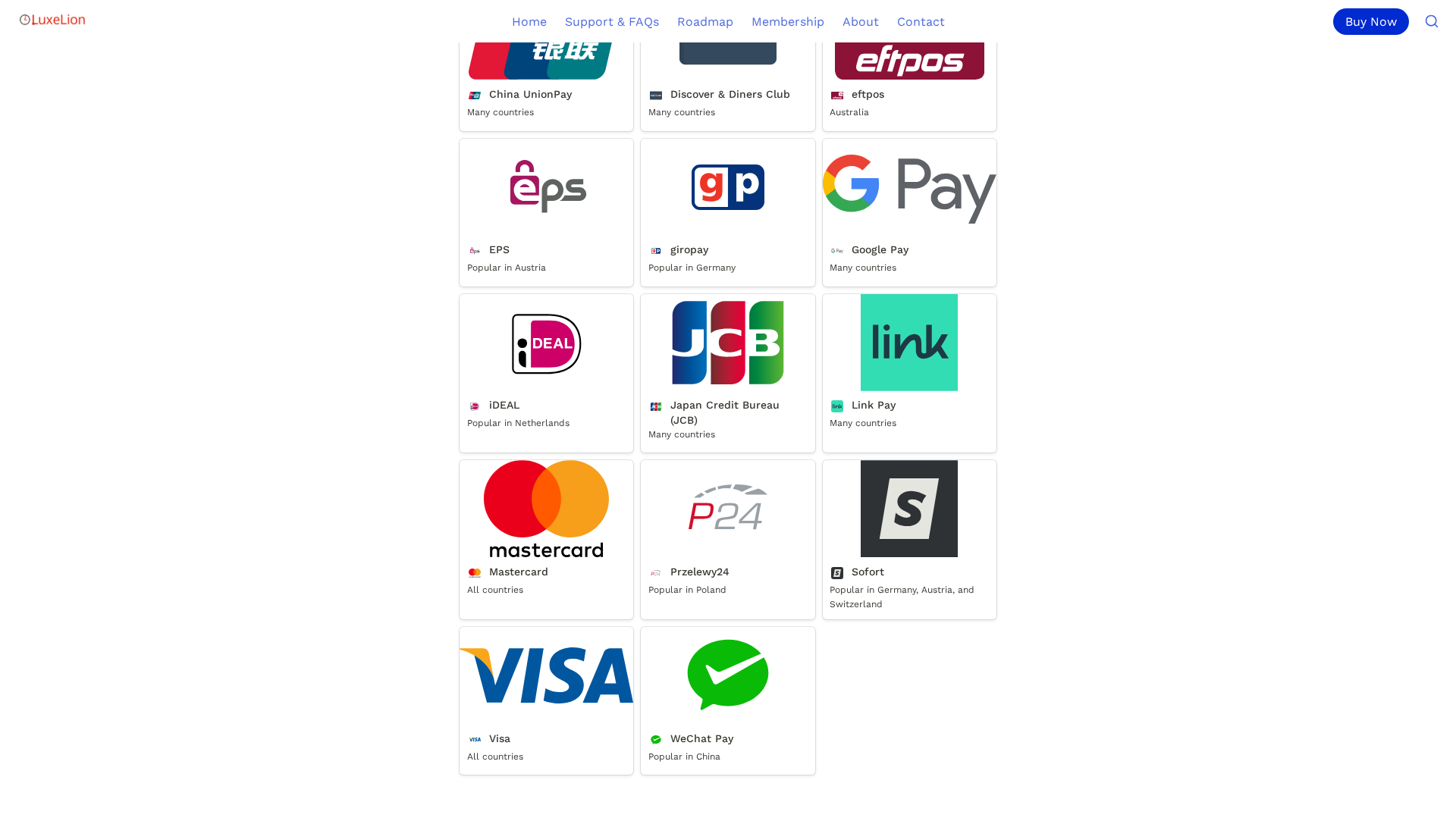 scroll, scrollTop: 969, scrollLeft: 0, axis: vertical 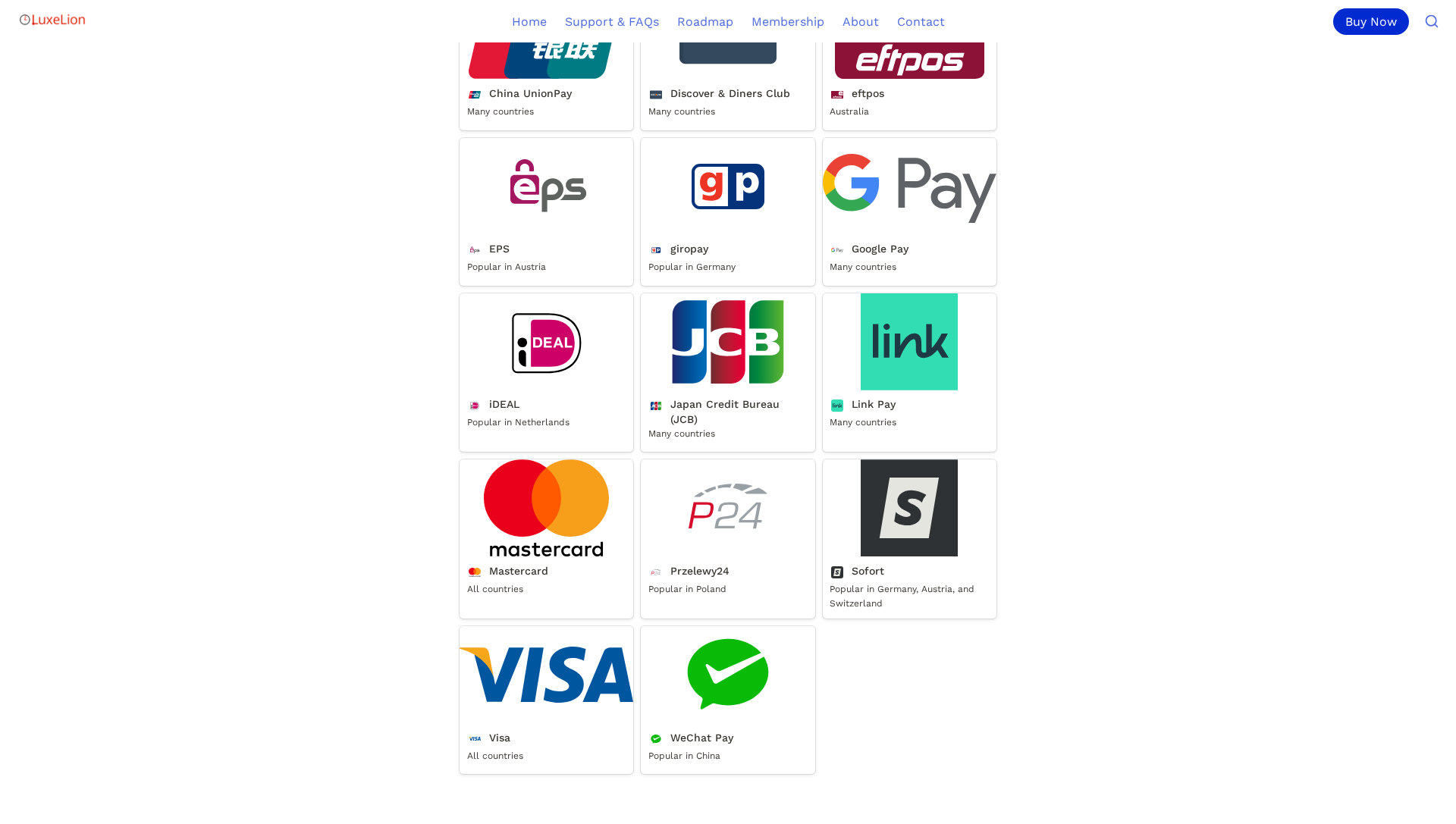 click on "Google Pay" at bounding box center [909, 211] 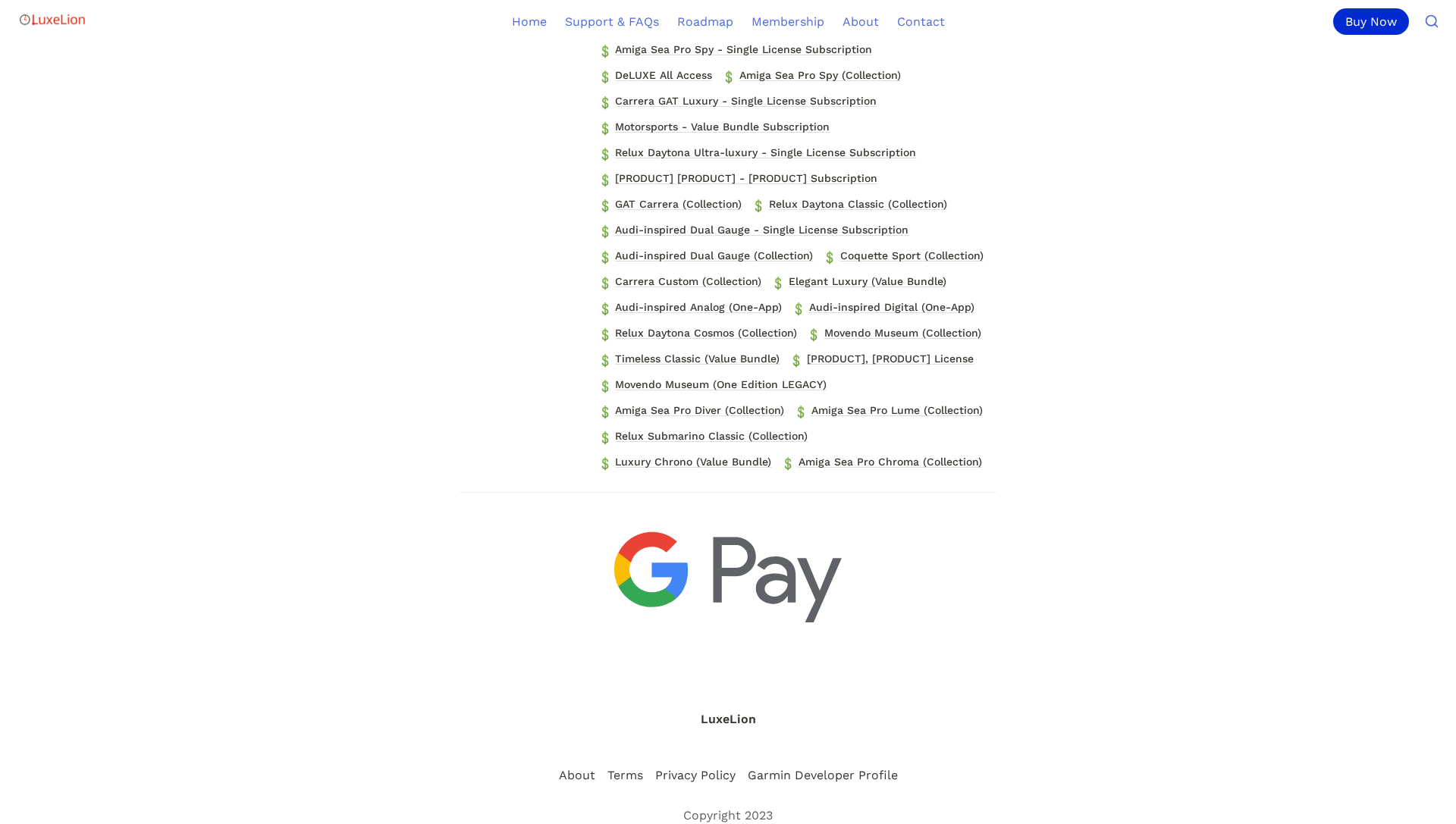 scroll, scrollTop: 328, scrollLeft: 0, axis: vertical 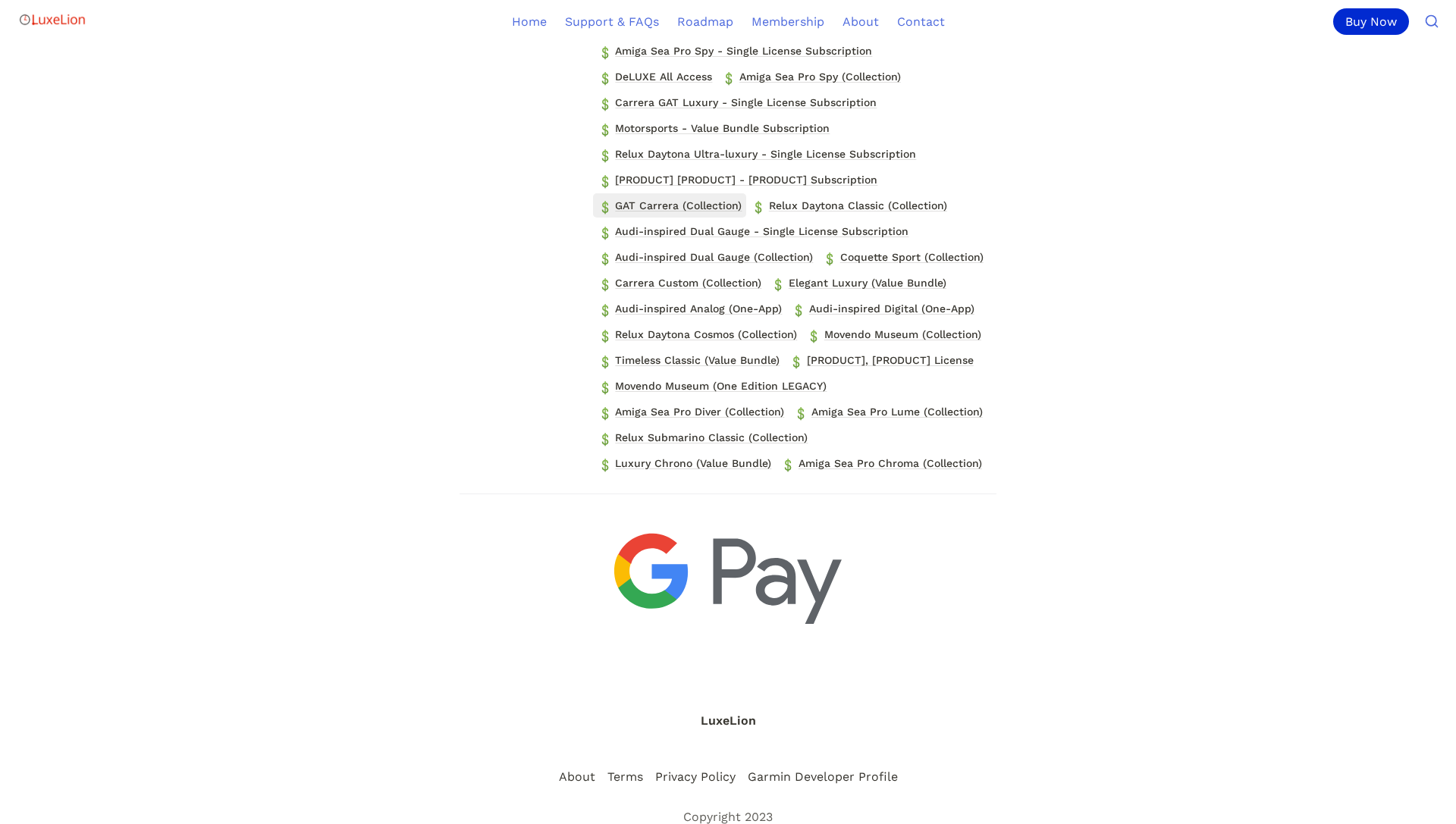 click on "GAT Carrera (Collection)" at bounding box center (678, 205) 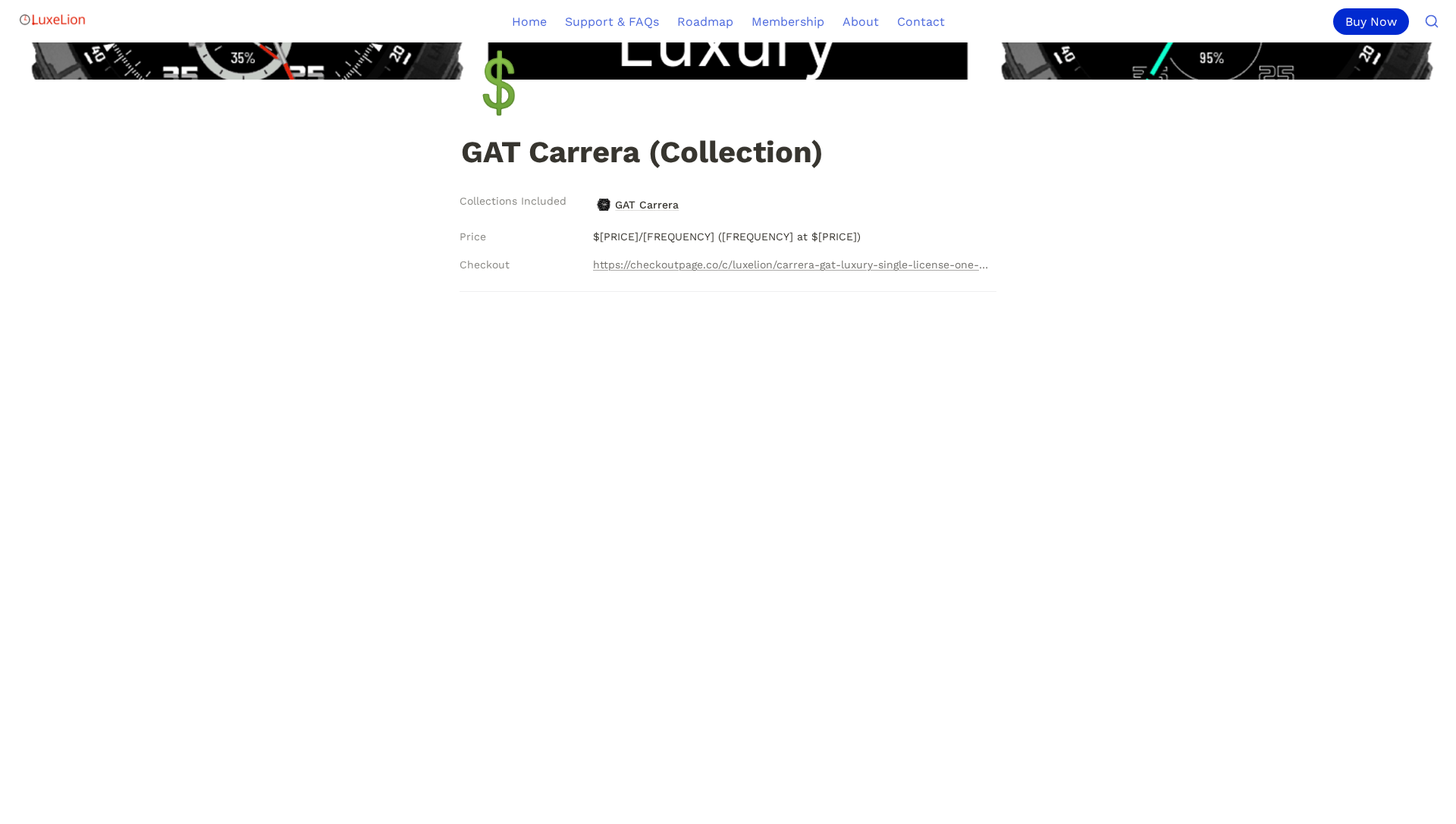 scroll, scrollTop: 0, scrollLeft: 0, axis: both 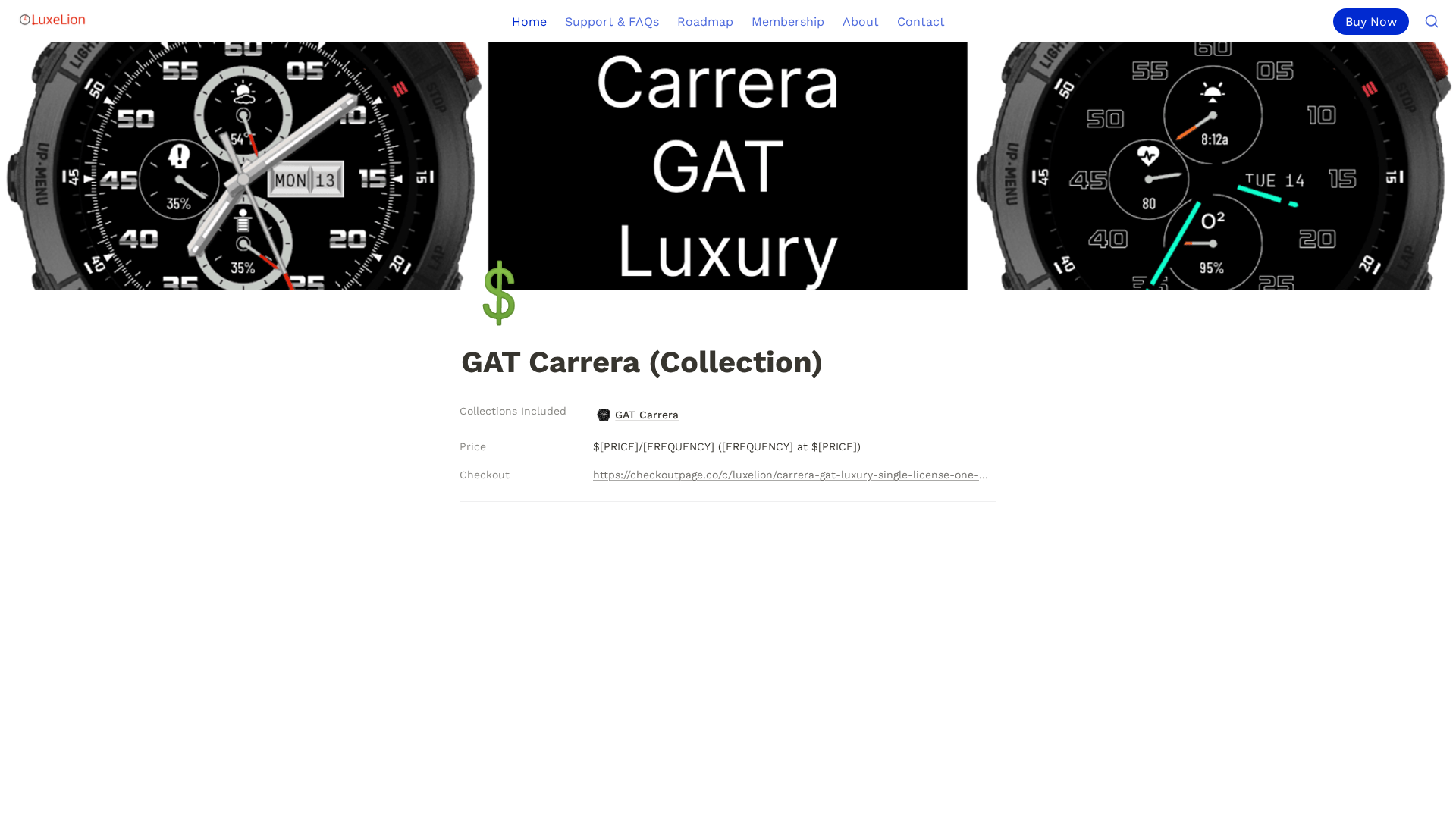 click on "Home" at bounding box center [529, 21] 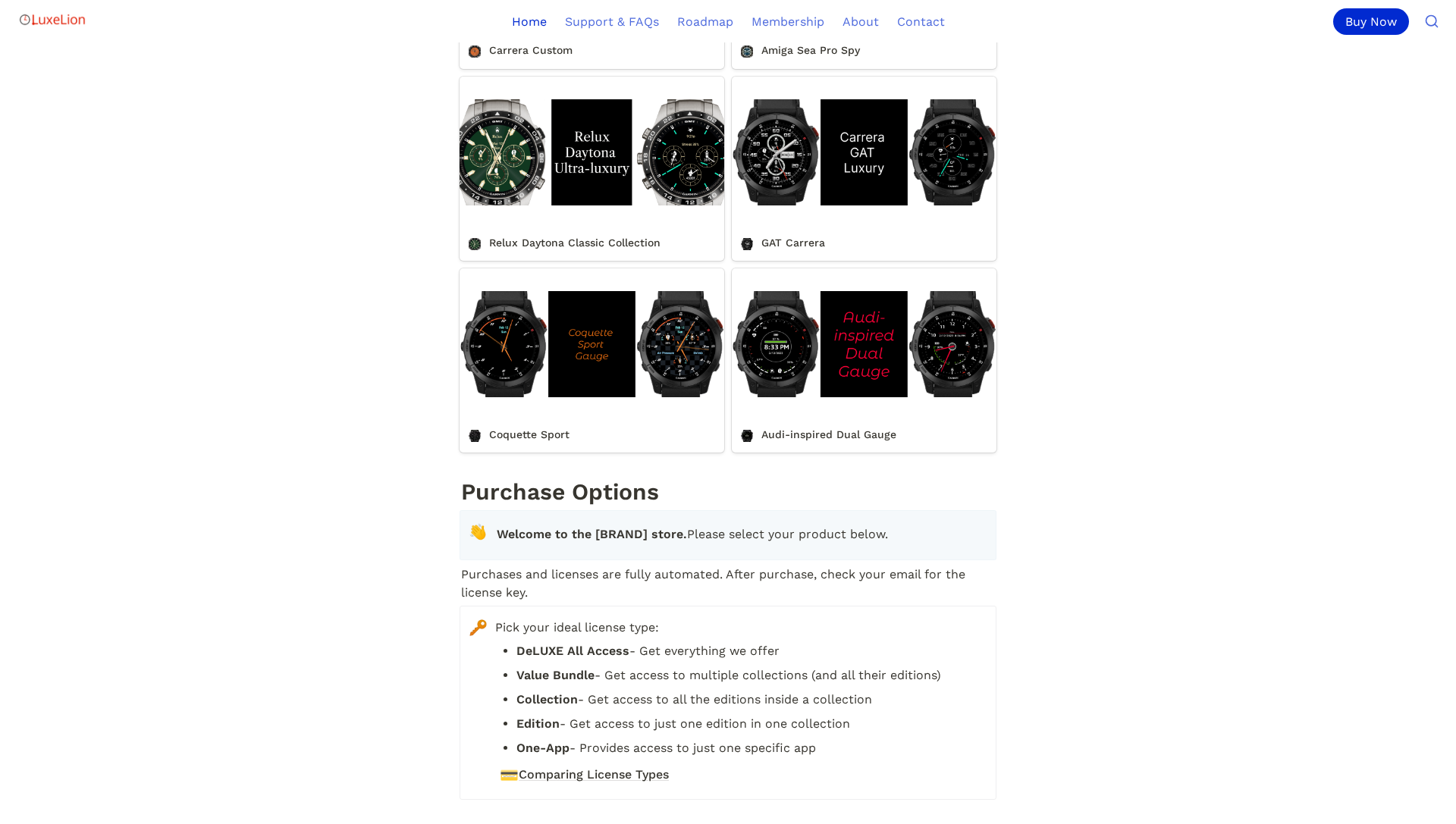 scroll, scrollTop: 1557, scrollLeft: 0, axis: vertical 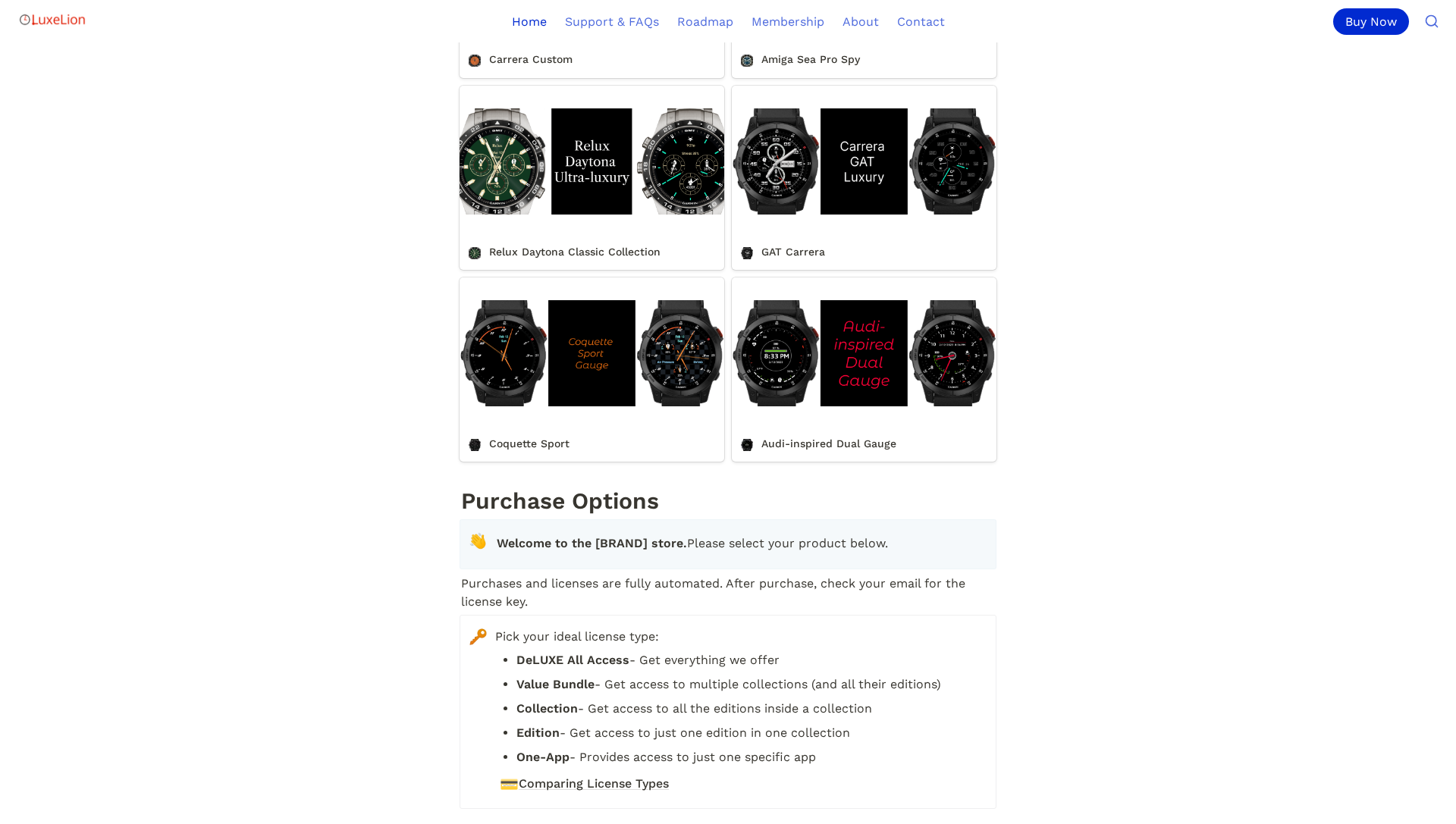 click on "Coquette Sport" at bounding box center (592, 369) 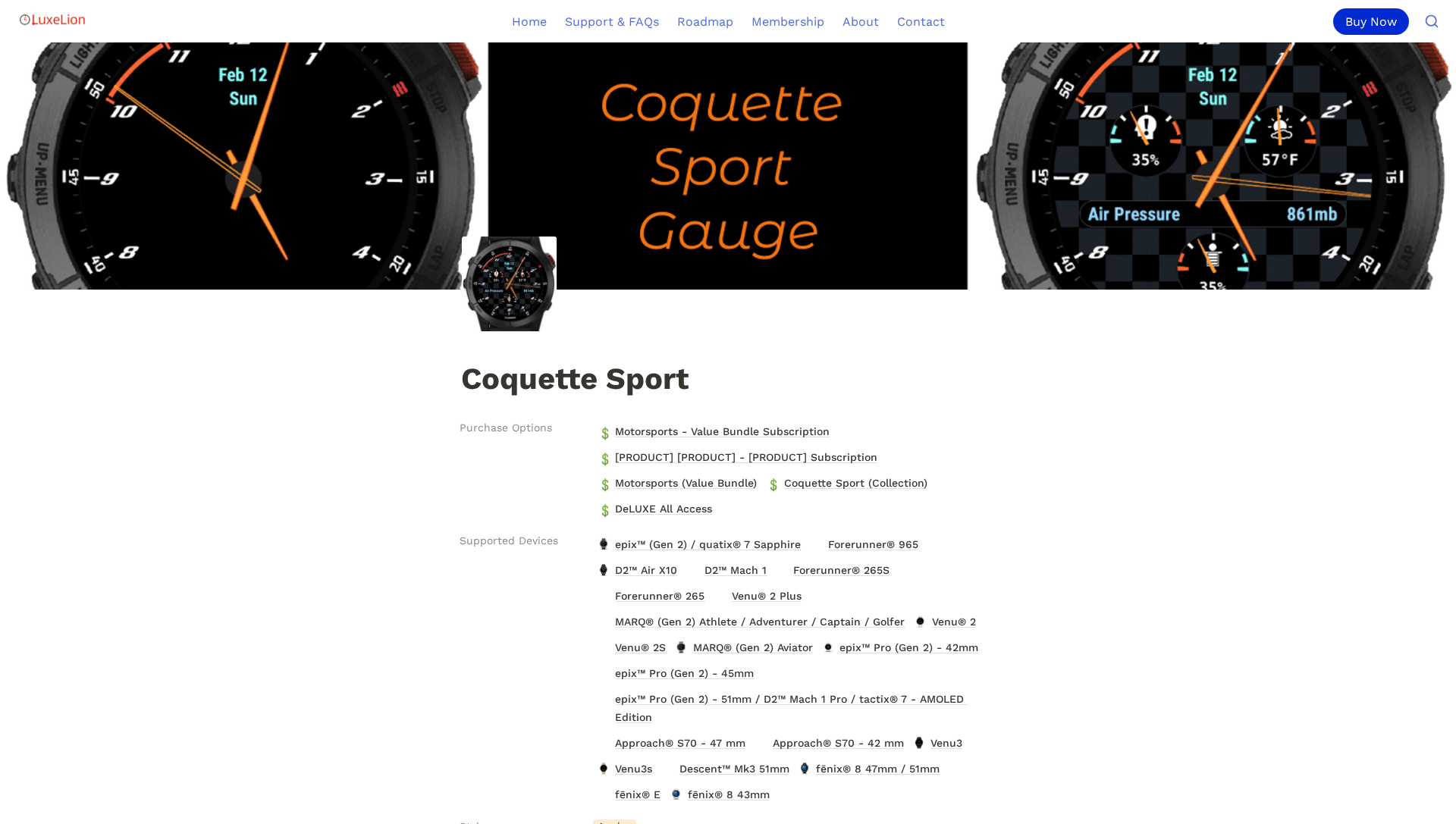 scroll, scrollTop: 3, scrollLeft: 0, axis: vertical 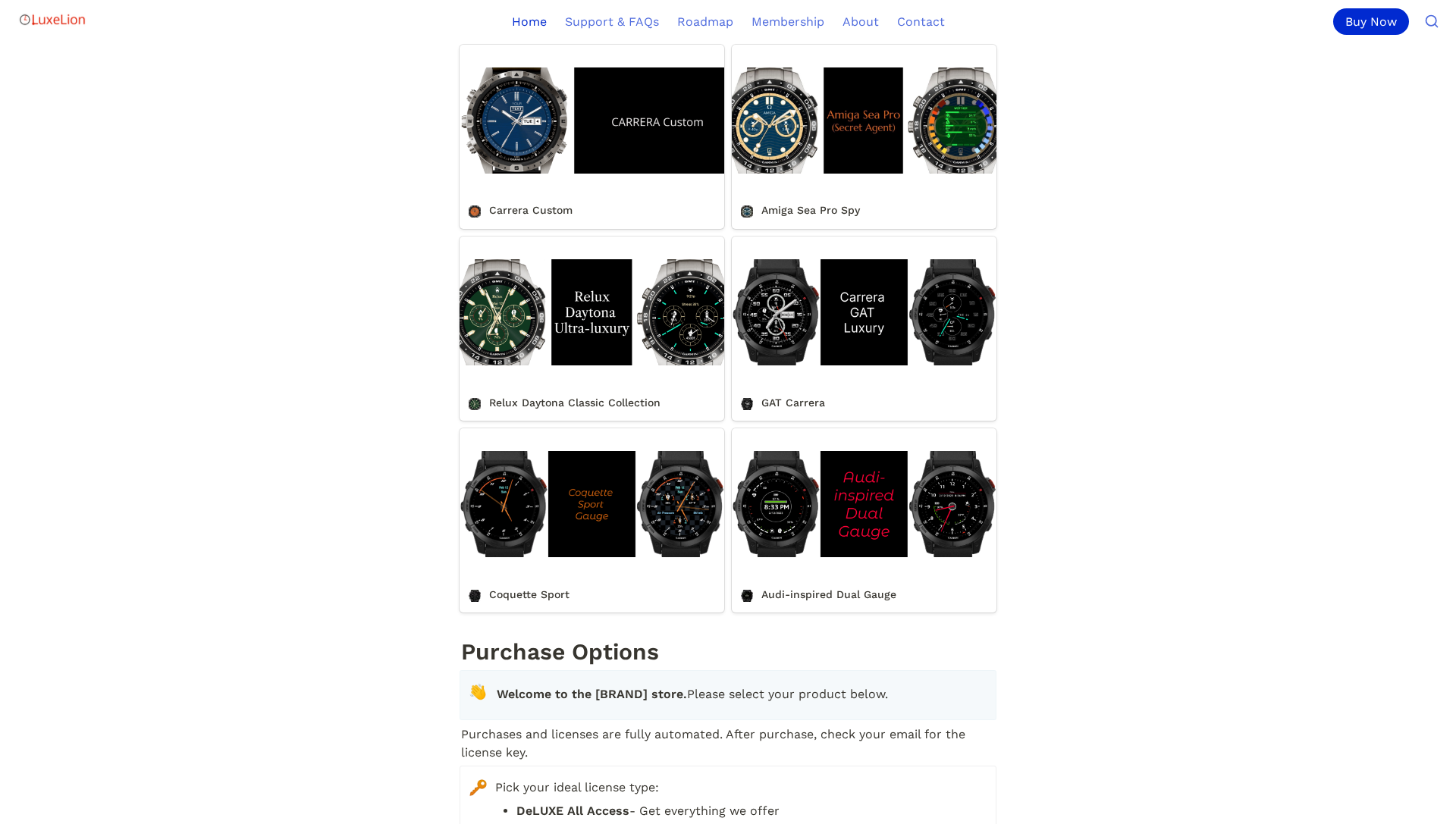 click on "Carrera Custom" at bounding box center [592, 136] 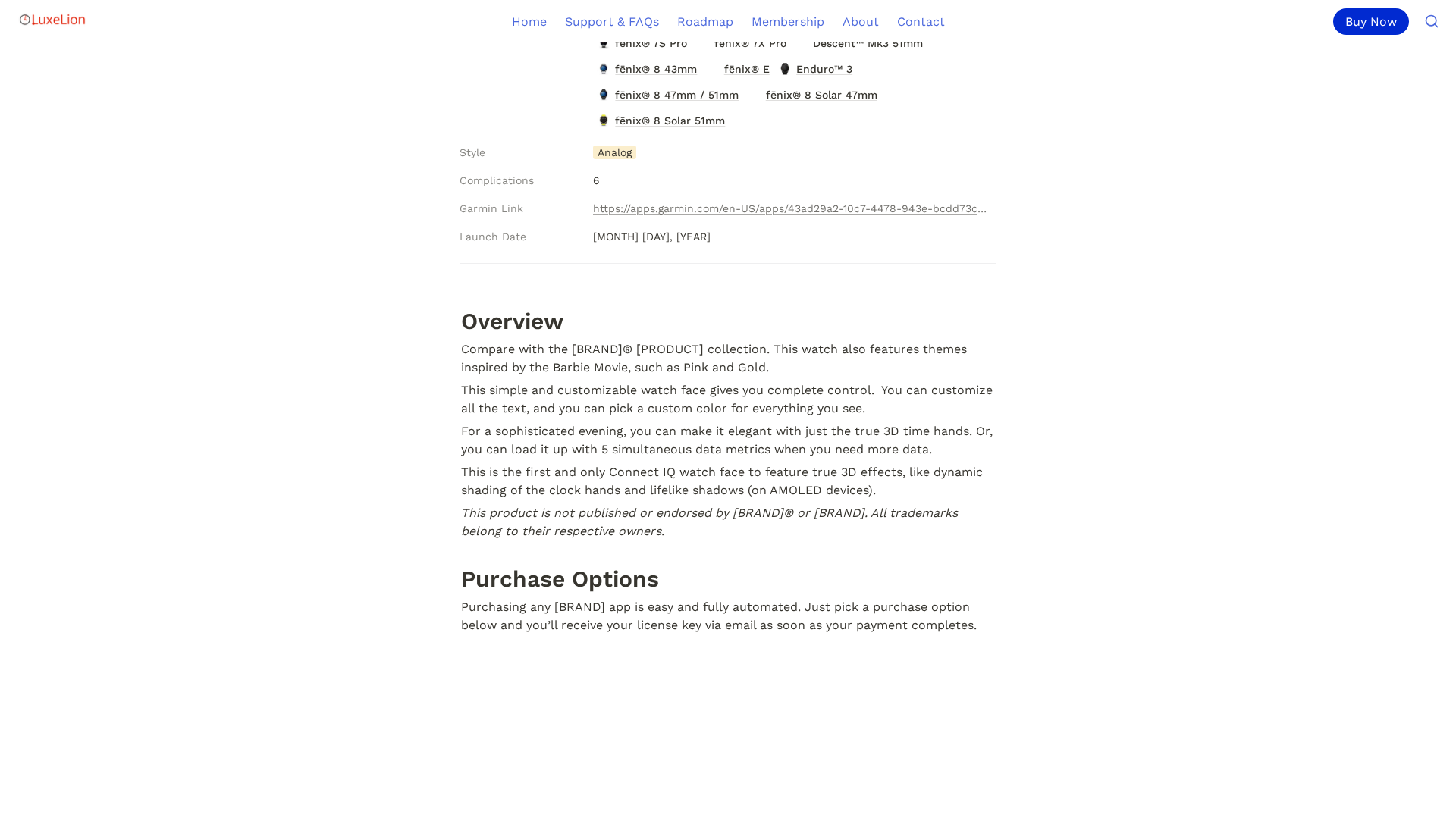 scroll, scrollTop: 806, scrollLeft: 0, axis: vertical 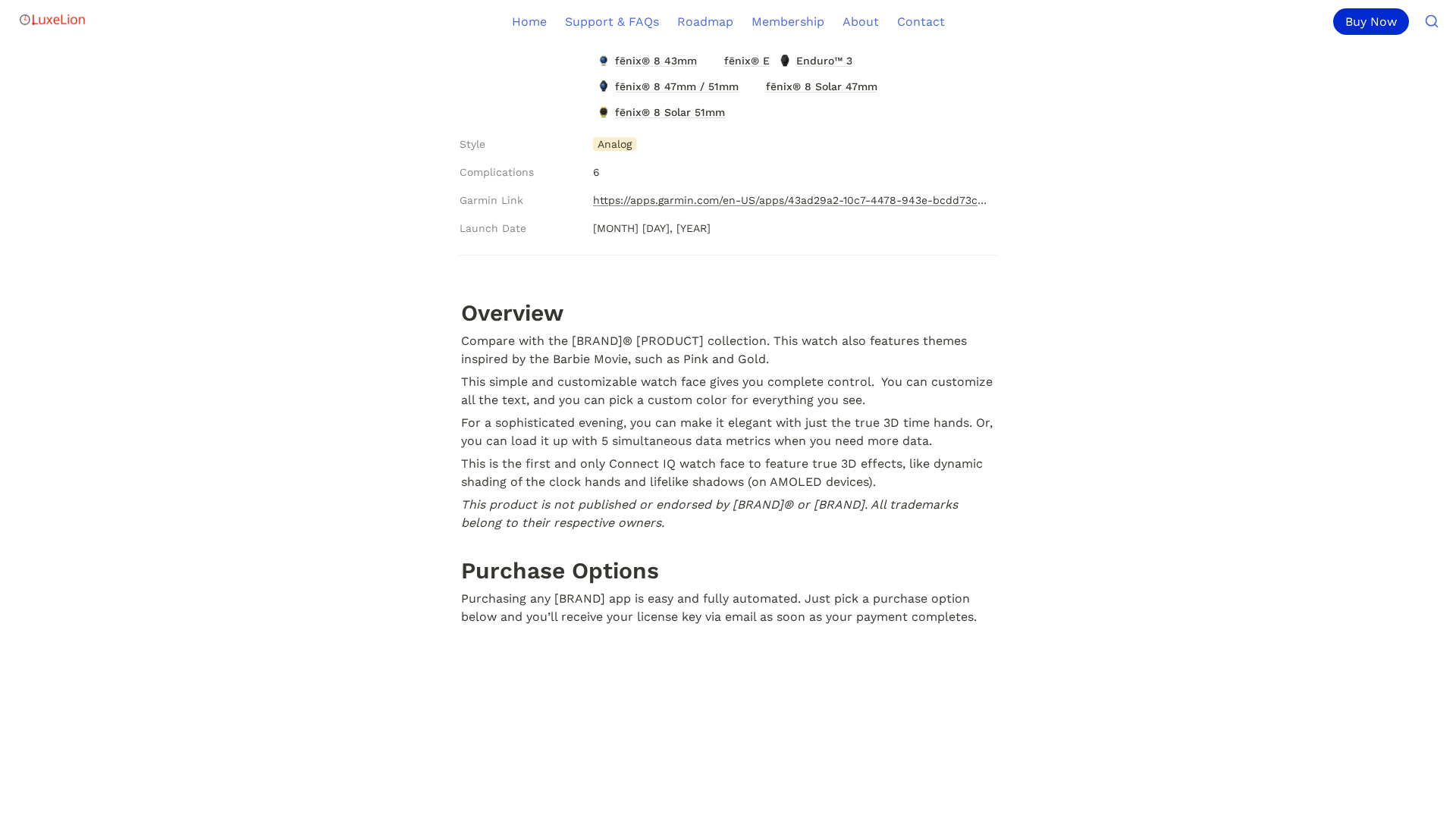 click on "https://apps.garmin.com/en-US/apps/43ad29a2-10c7-4478-943e-bcdd73c700a7" at bounding box center [792, 200] 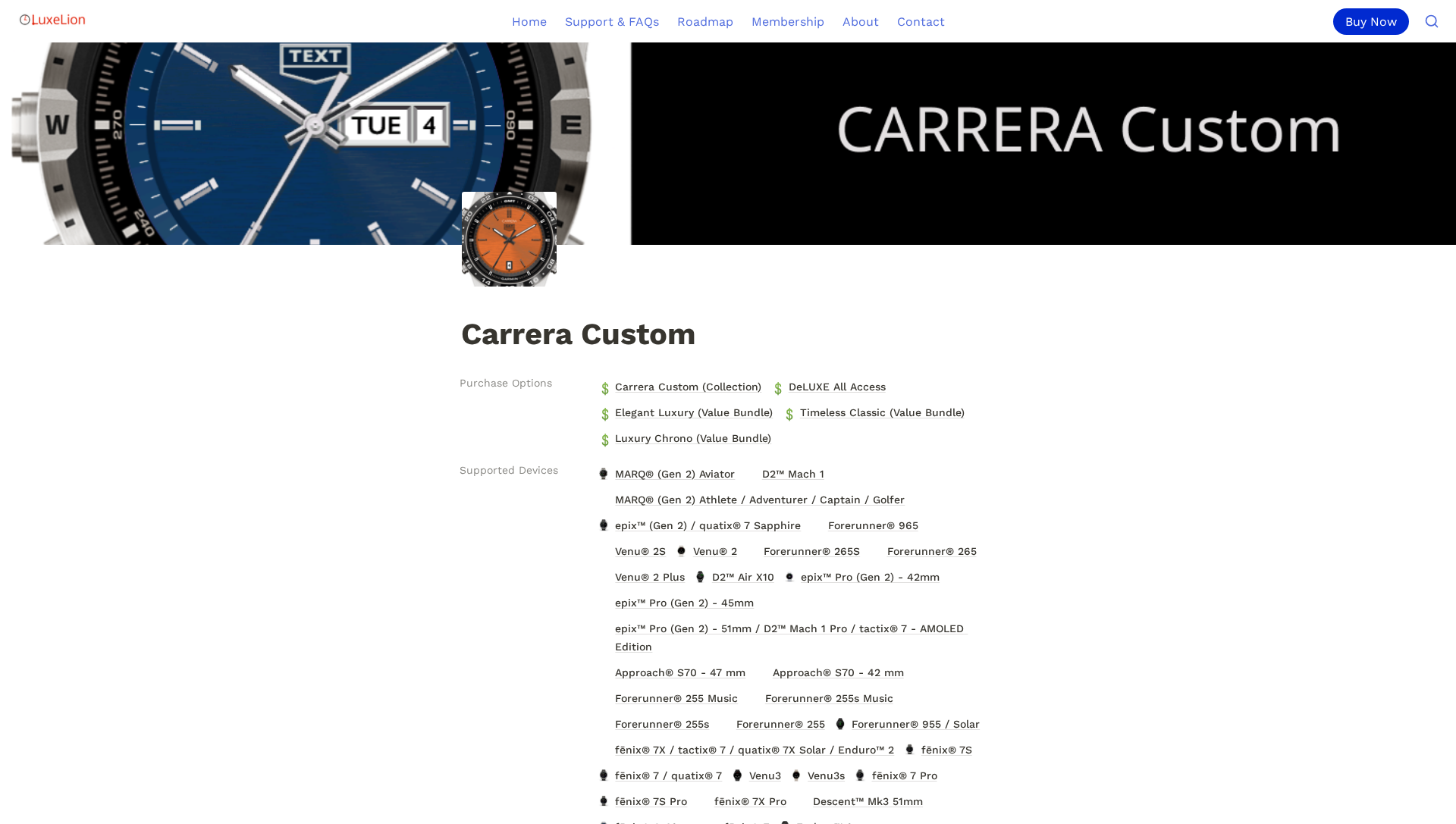 scroll, scrollTop: 51, scrollLeft: 0, axis: vertical 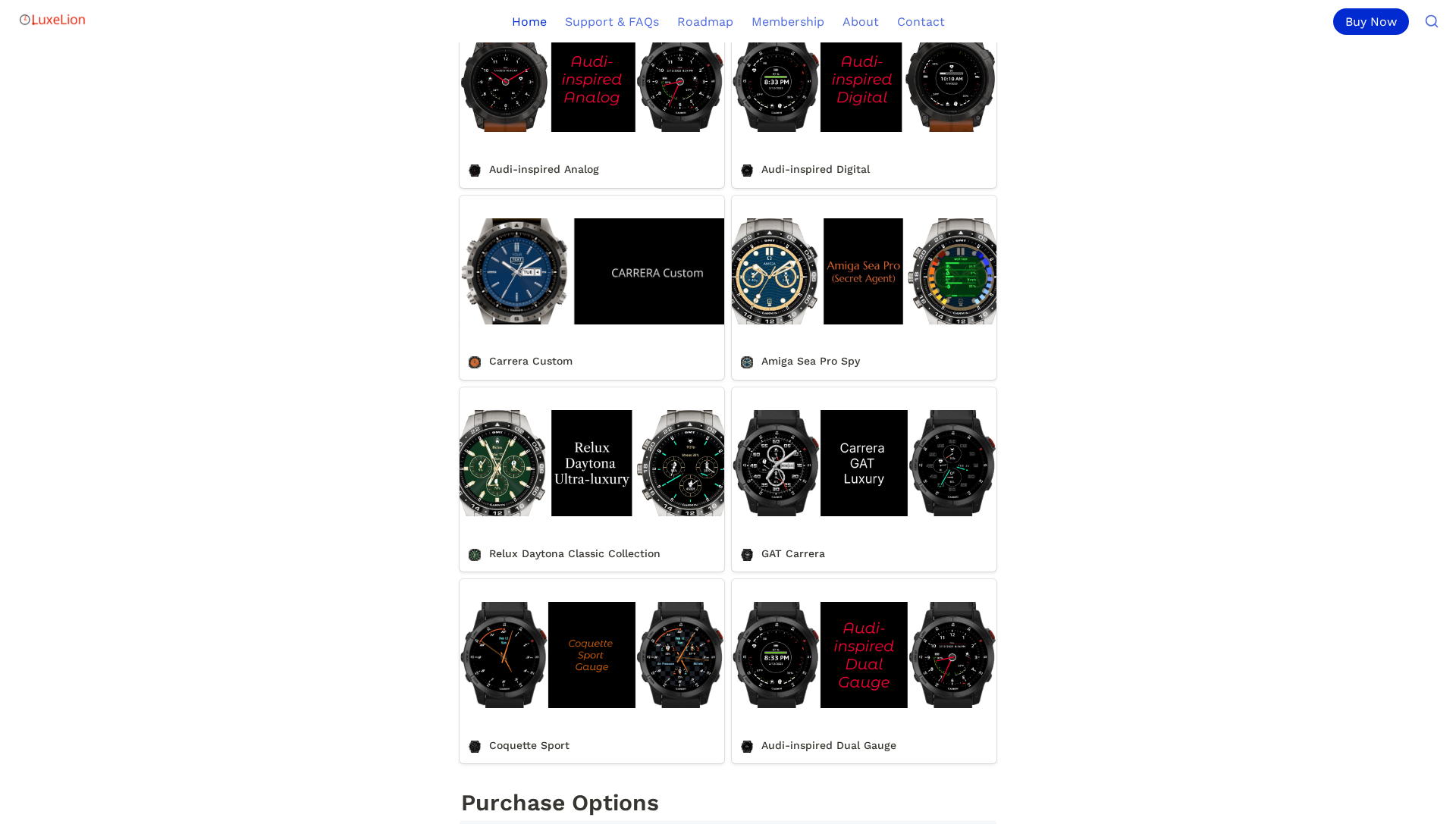 click on "GAT Carrera" at bounding box center [864, 479] 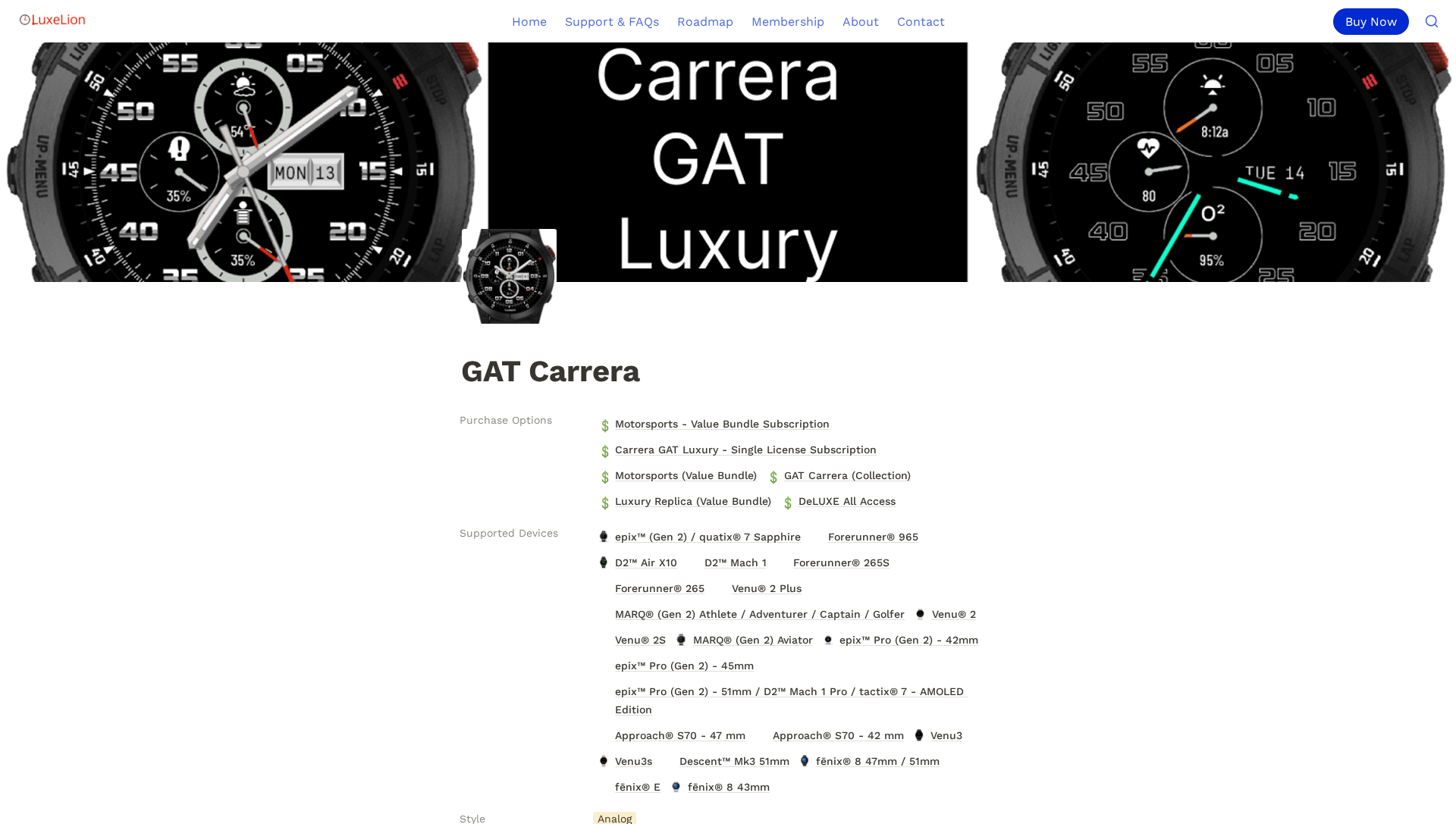 scroll, scrollTop: 0, scrollLeft: 0, axis: both 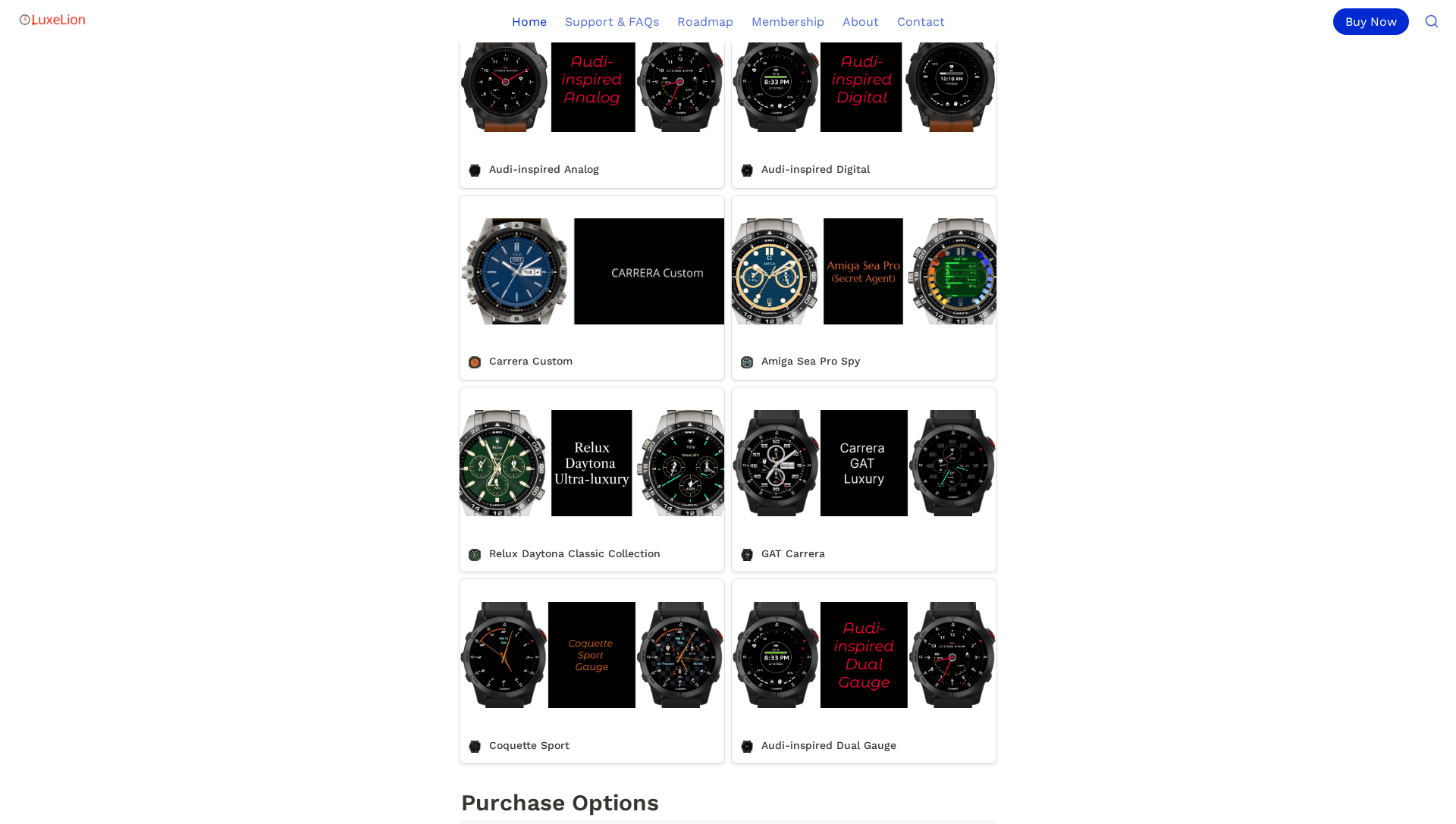 click on "Carrera Custom" at bounding box center [592, 287] 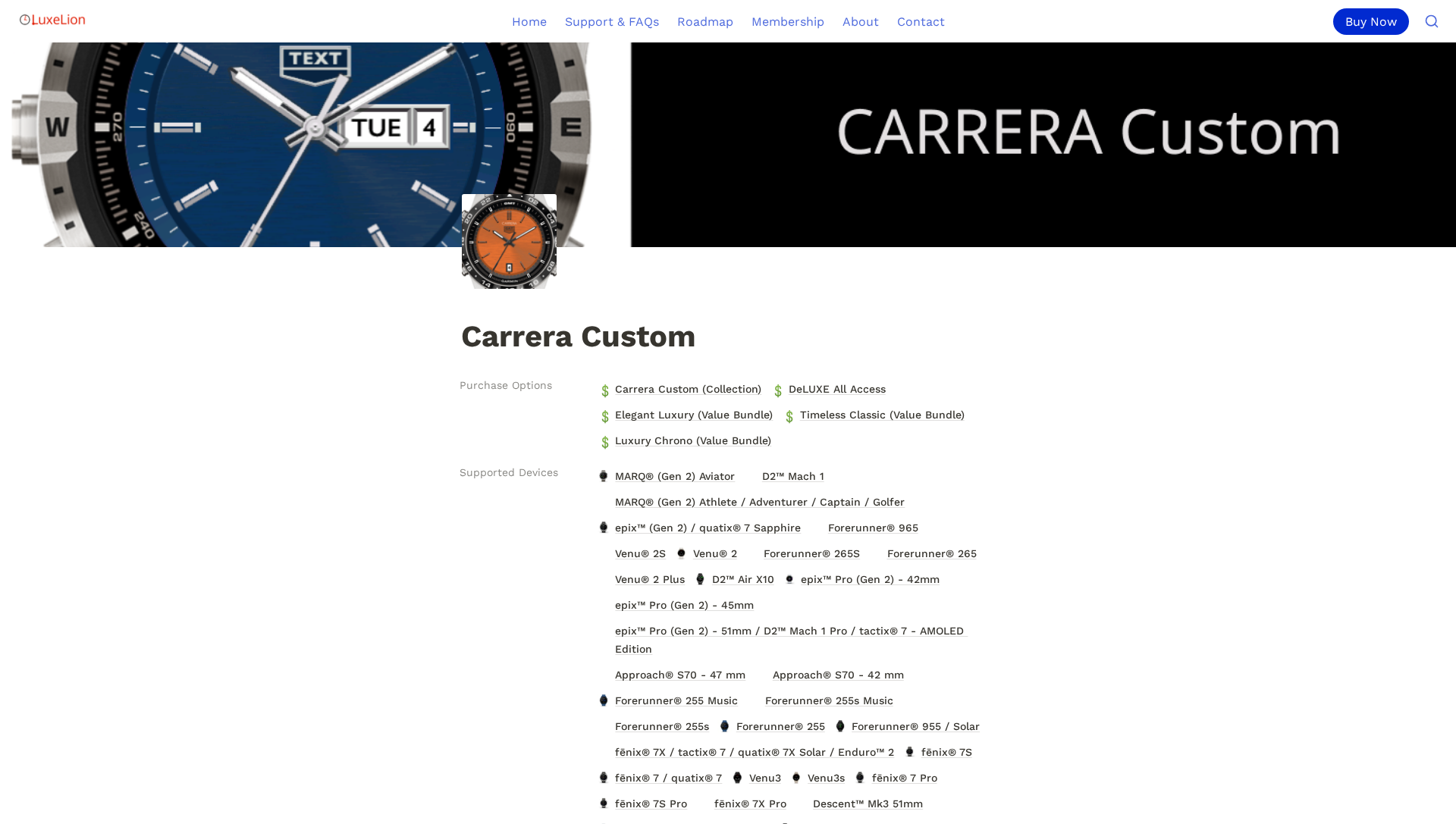 scroll, scrollTop: 0, scrollLeft: 0, axis: both 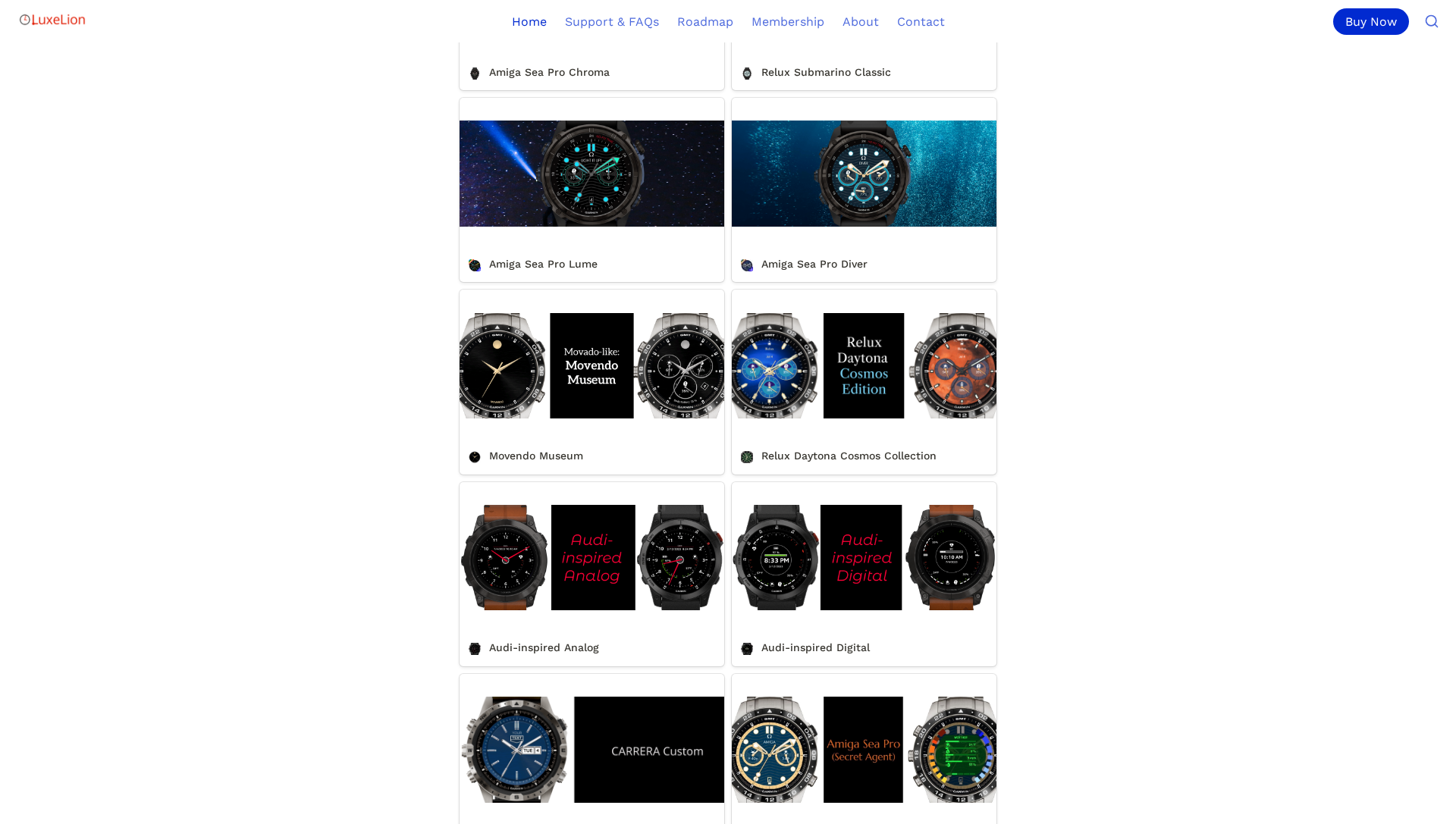 click on "Amiga Sea Pro Lume" at bounding box center (592, 190) 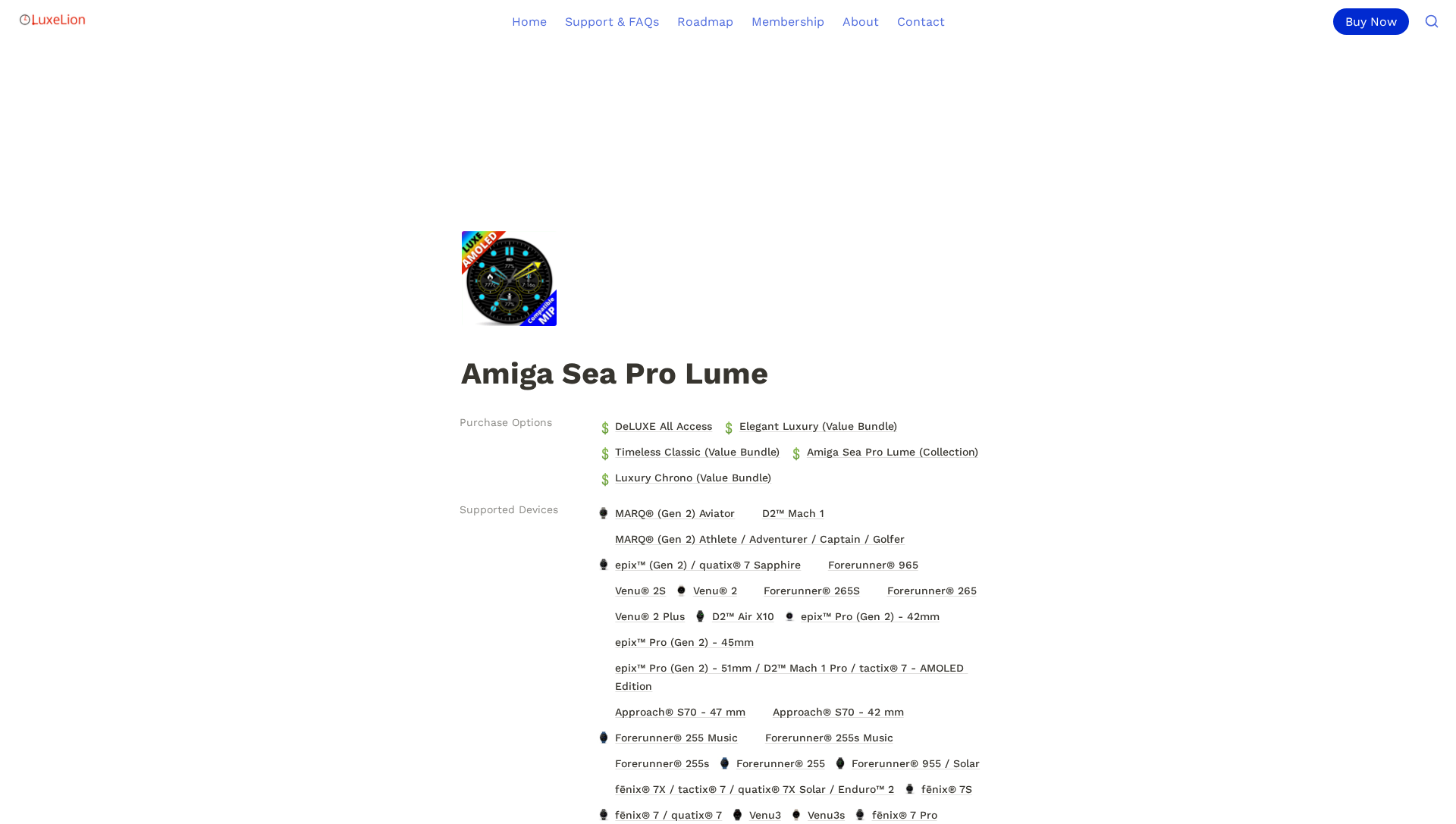 scroll, scrollTop: 8, scrollLeft: 0, axis: vertical 